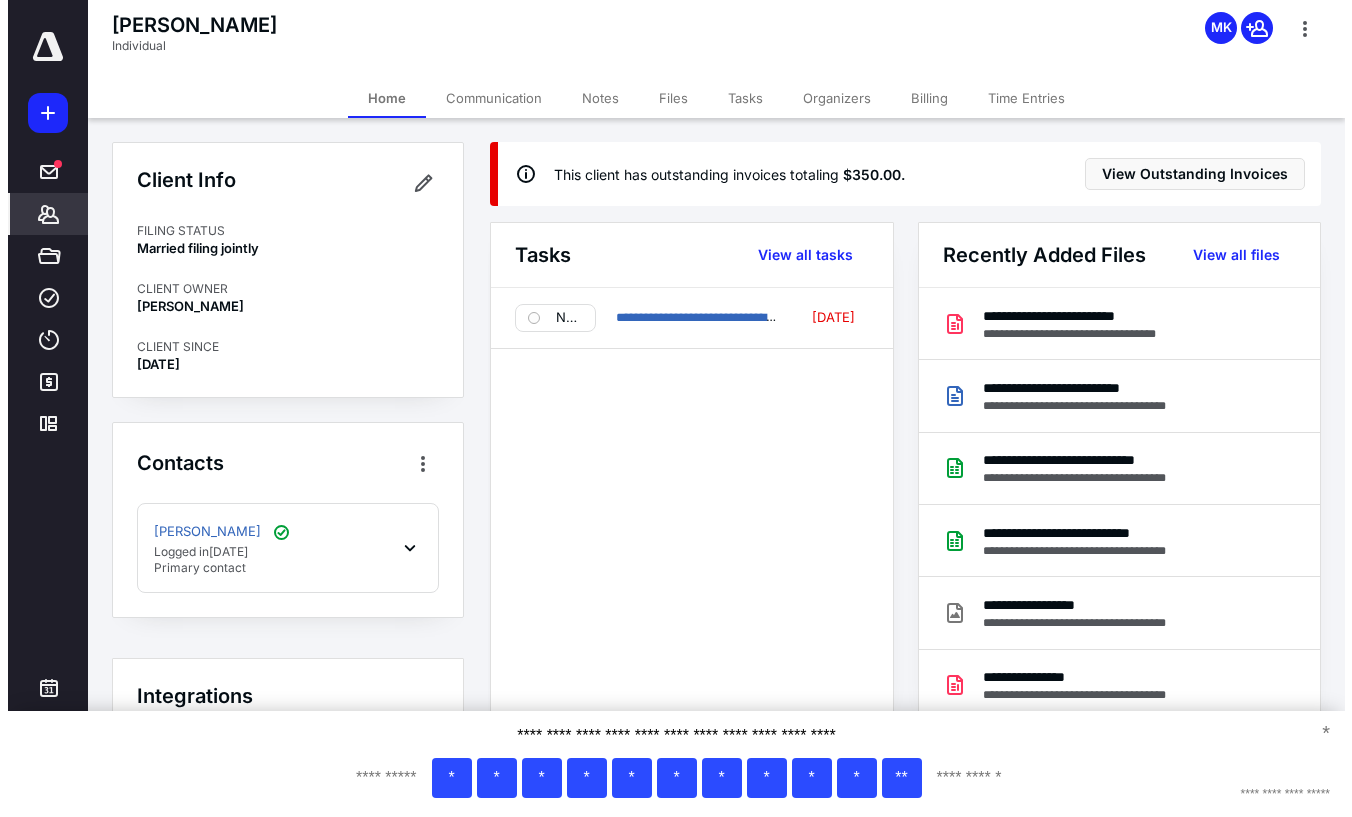scroll, scrollTop: 0, scrollLeft: 0, axis: both 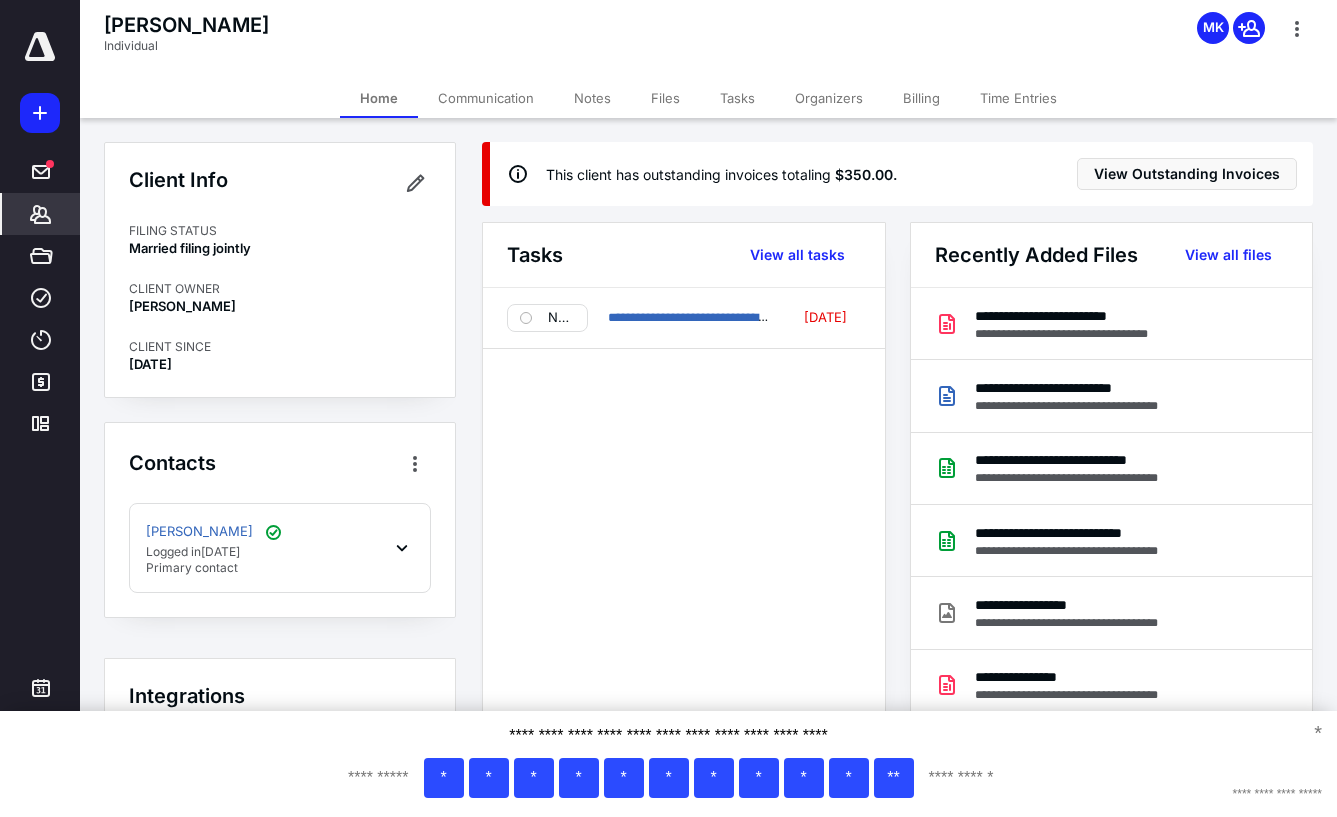 click on "Files" at bounding box center (665, 98) 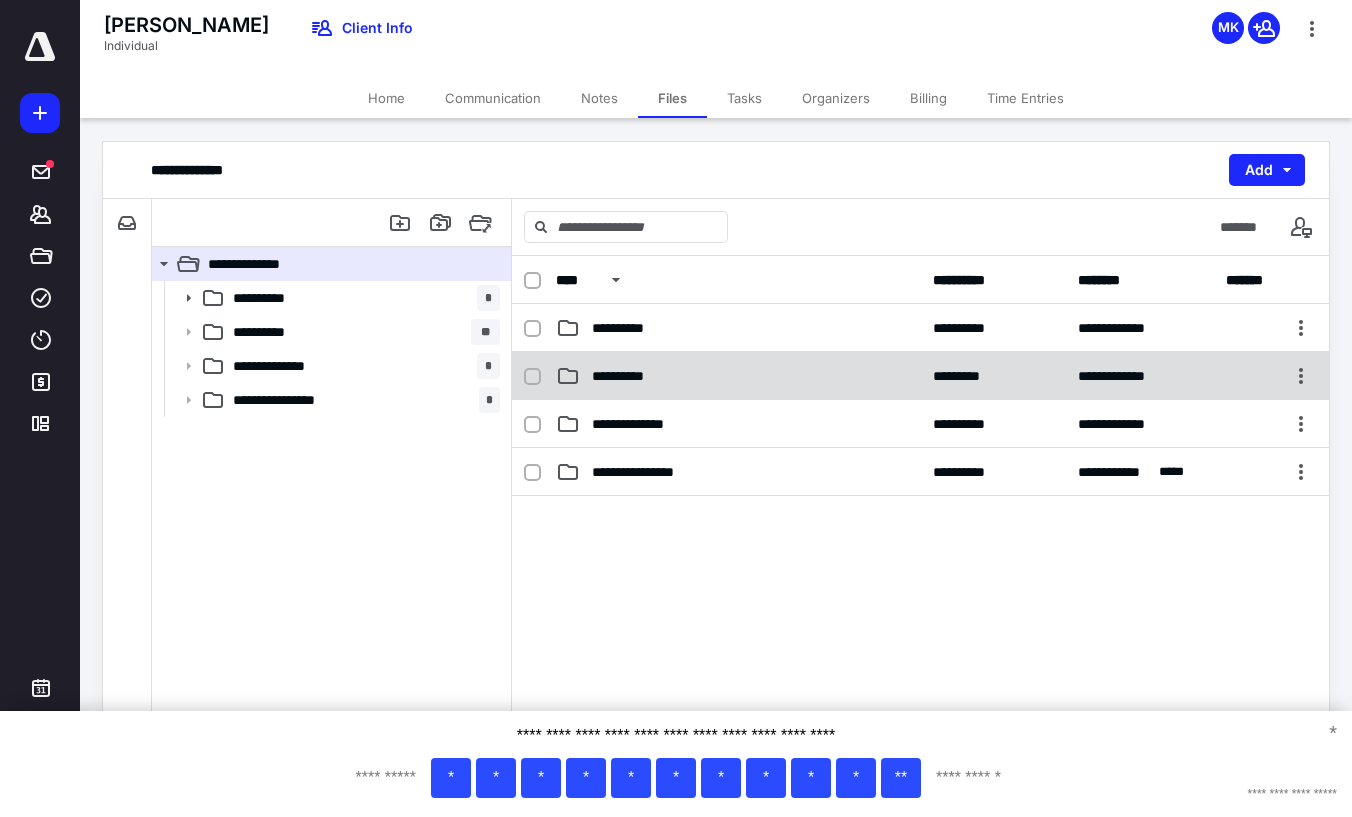 click on "**********" at bounding box center (738, 376) 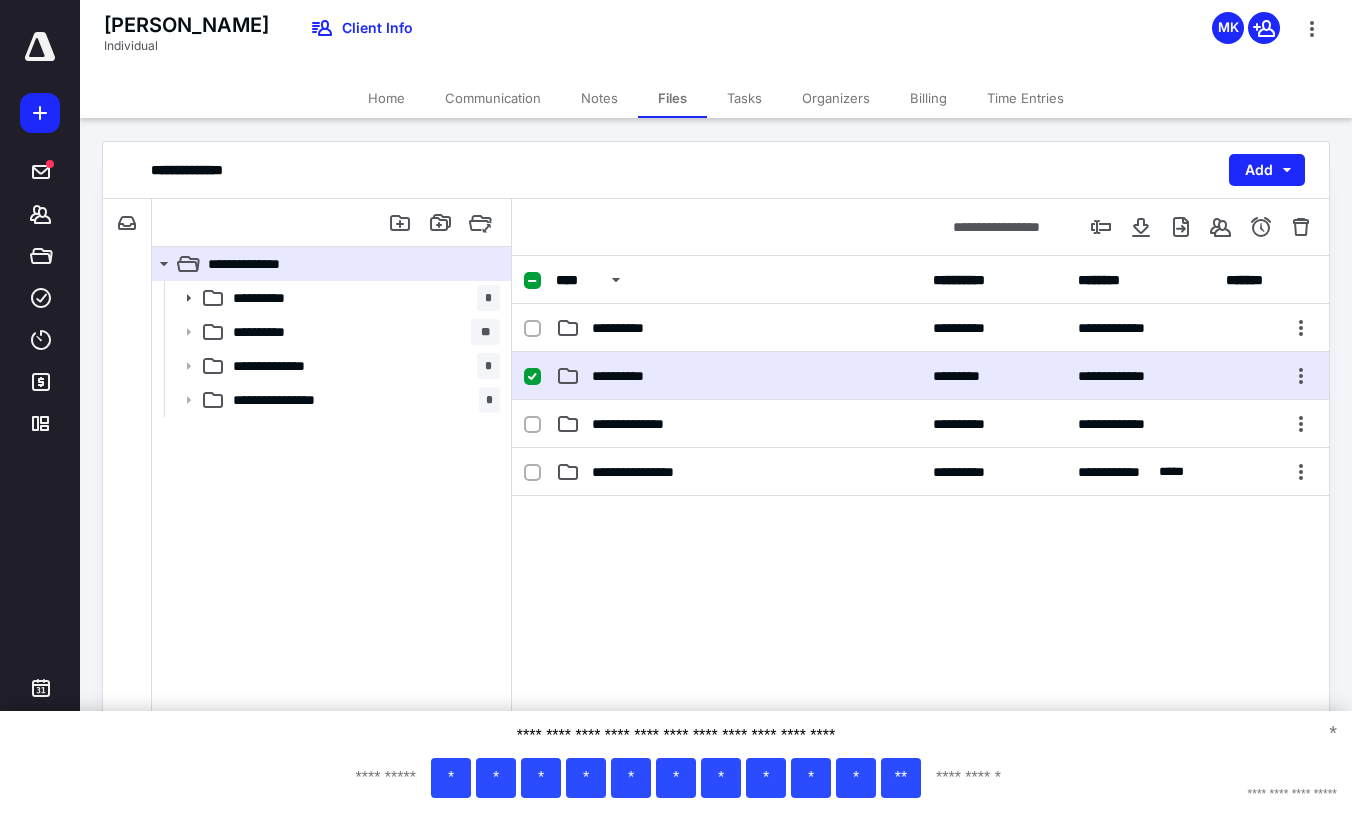 click on "**********" at bounding box center [738, 376] 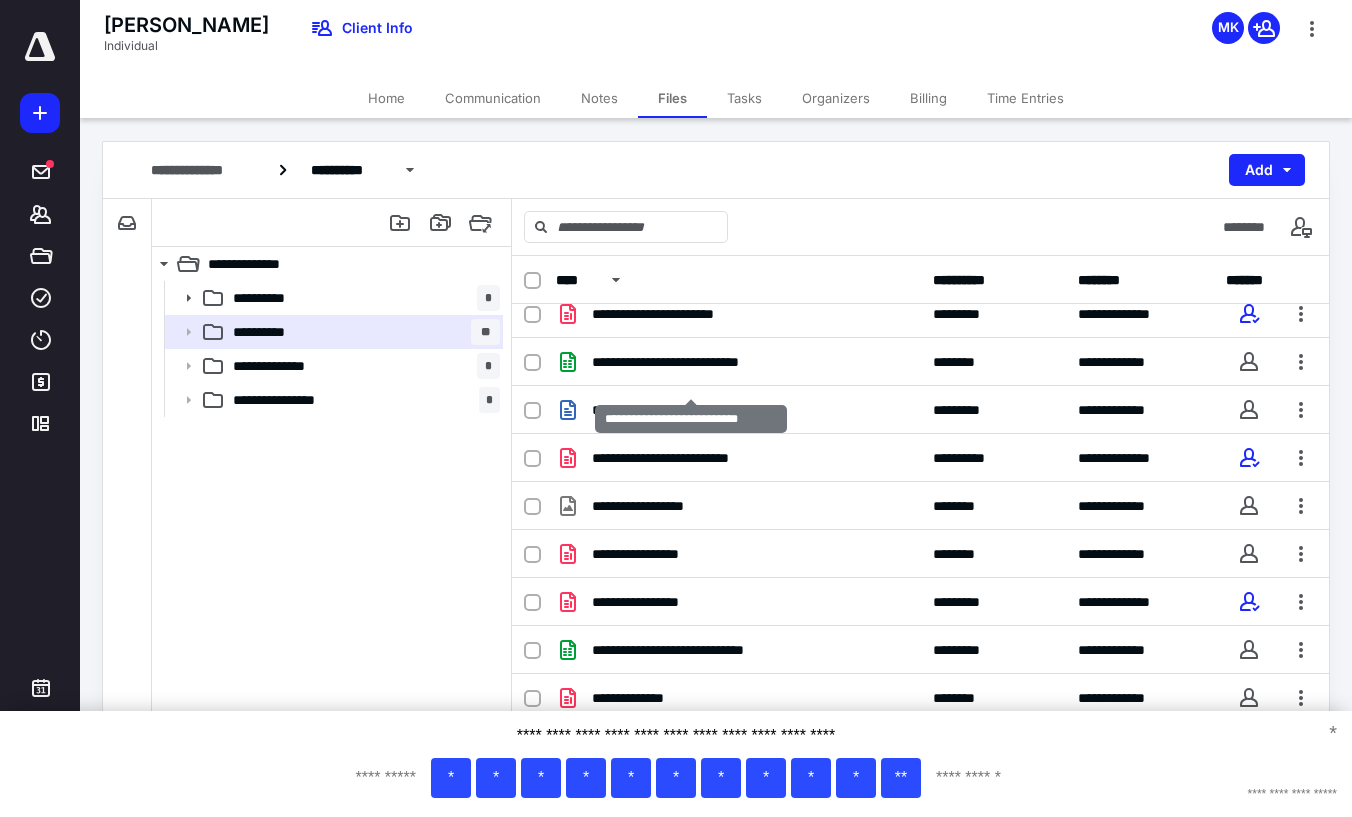 scroll, scrollTop: 471, scrollLeft: 0, axis: vertical 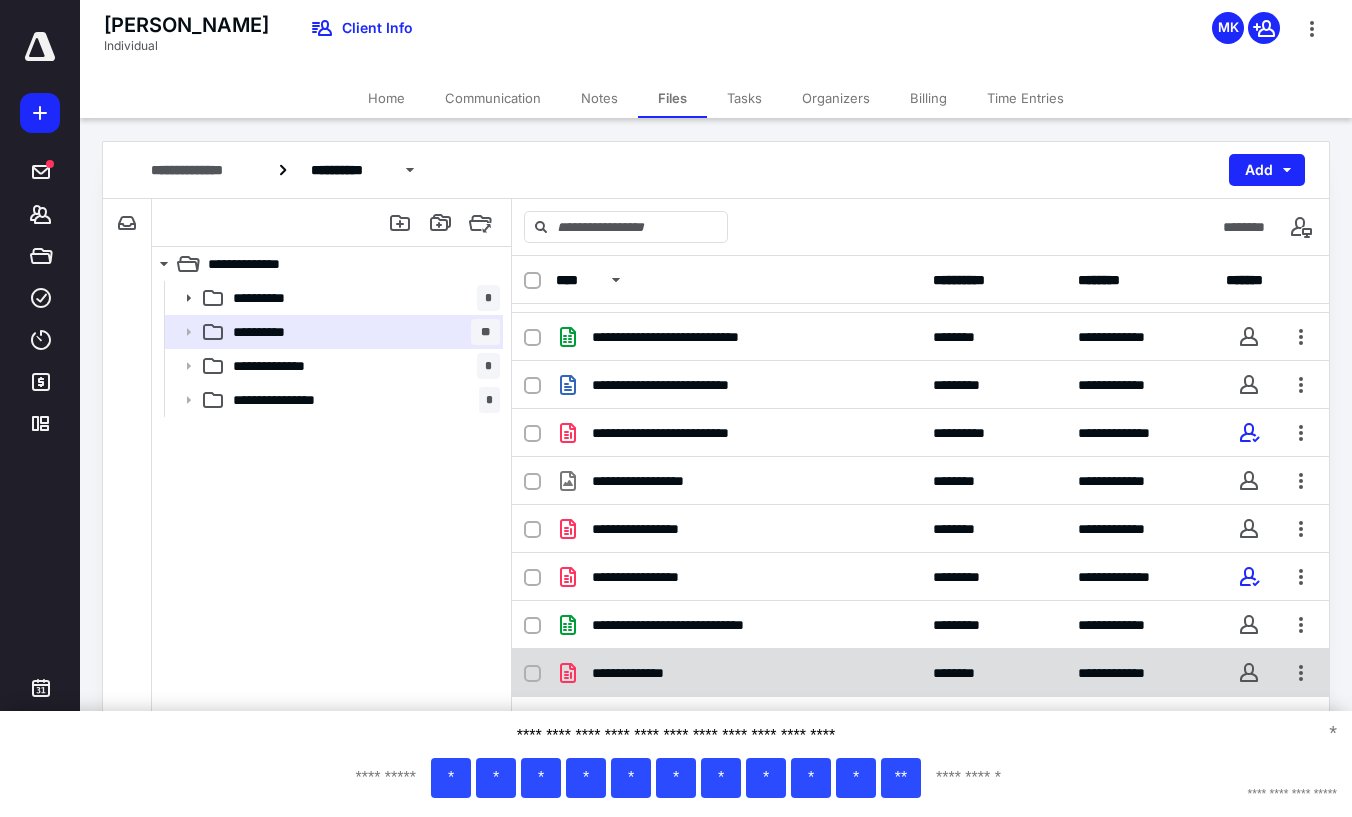 click on "**********" at bounding box center [738, 673] 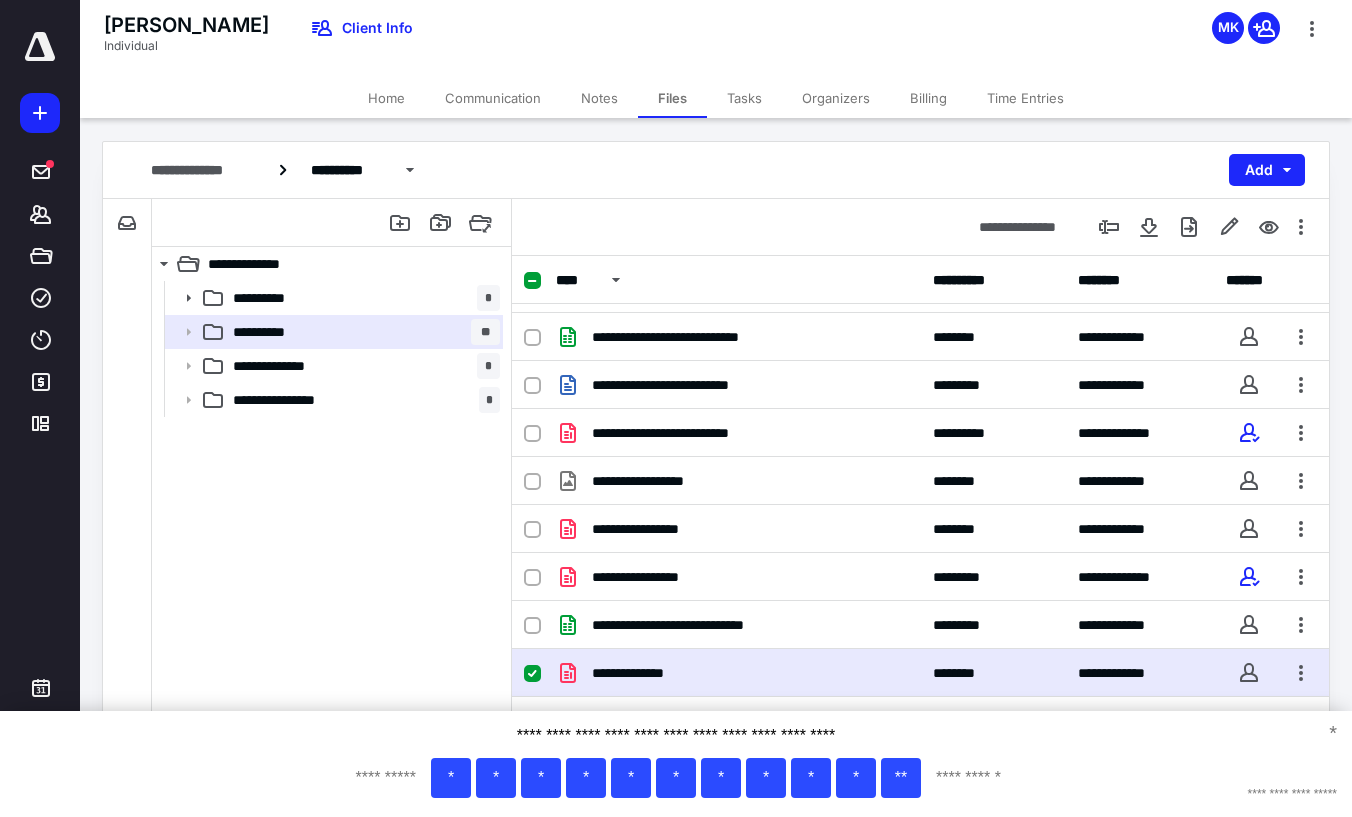 click on "**********" at bounding box center [738, 673] 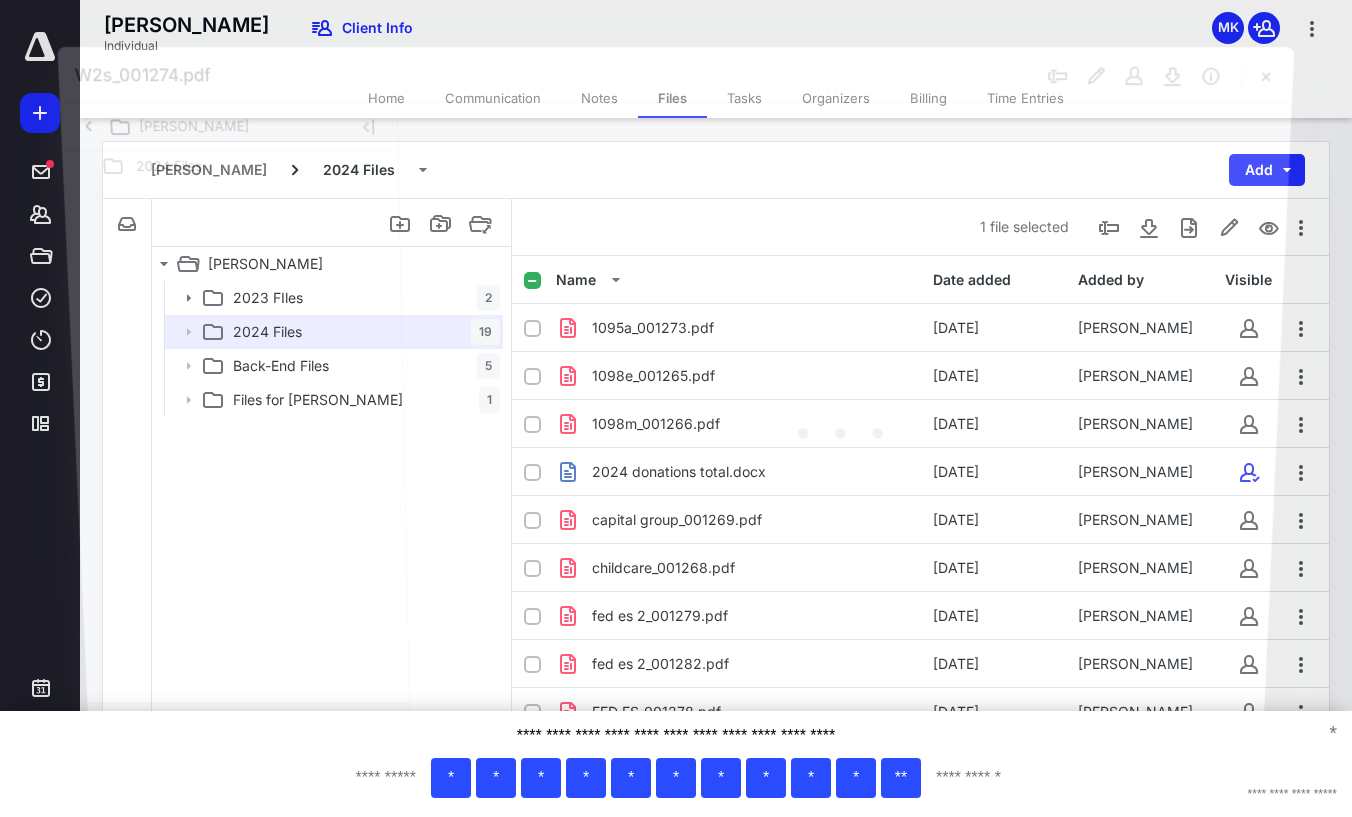 scroll, scrollTop: 471, scrollLeft: 0, axis: vertical 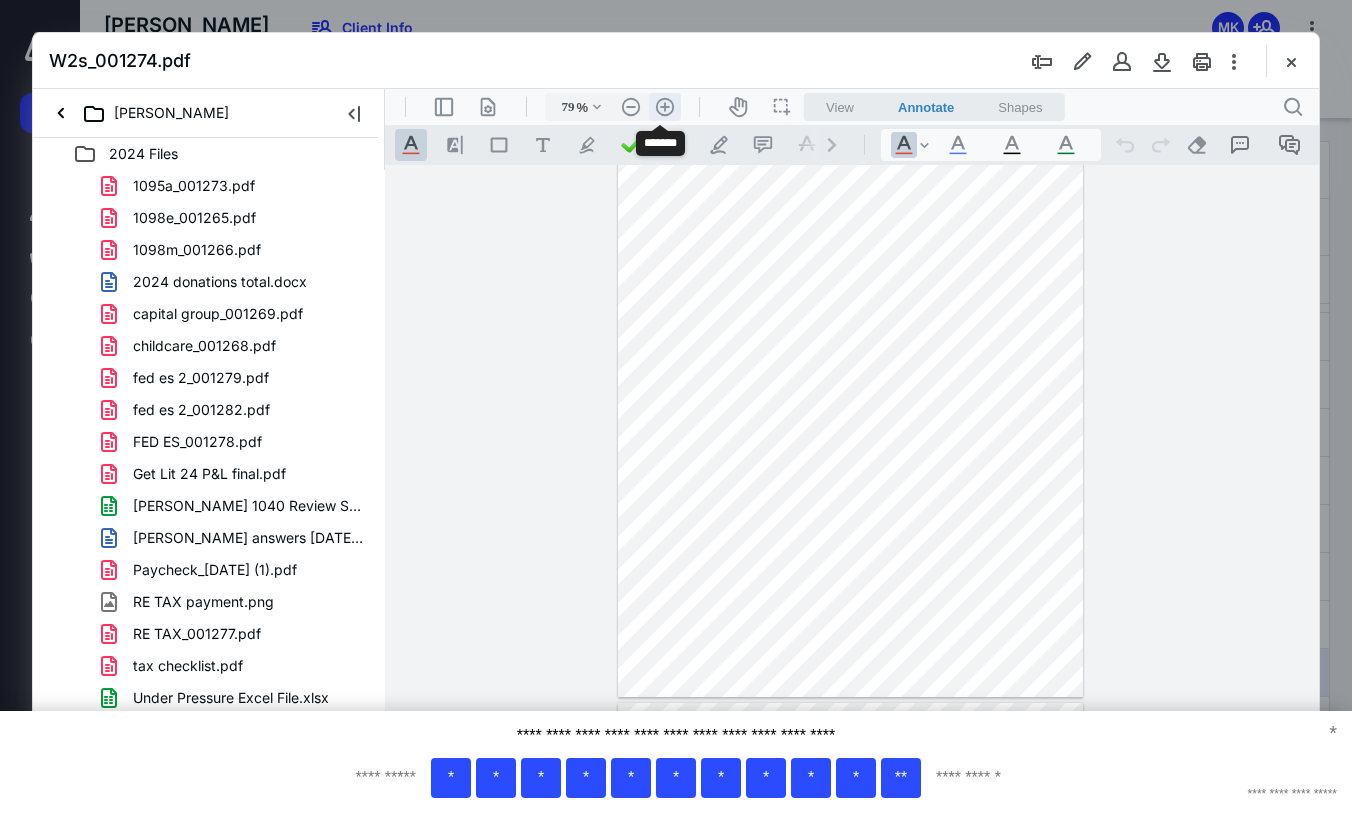click on ".cls-1{fill:#abb0c4;} icon - header - zoom - in - line" at bounding box center [665, 107] 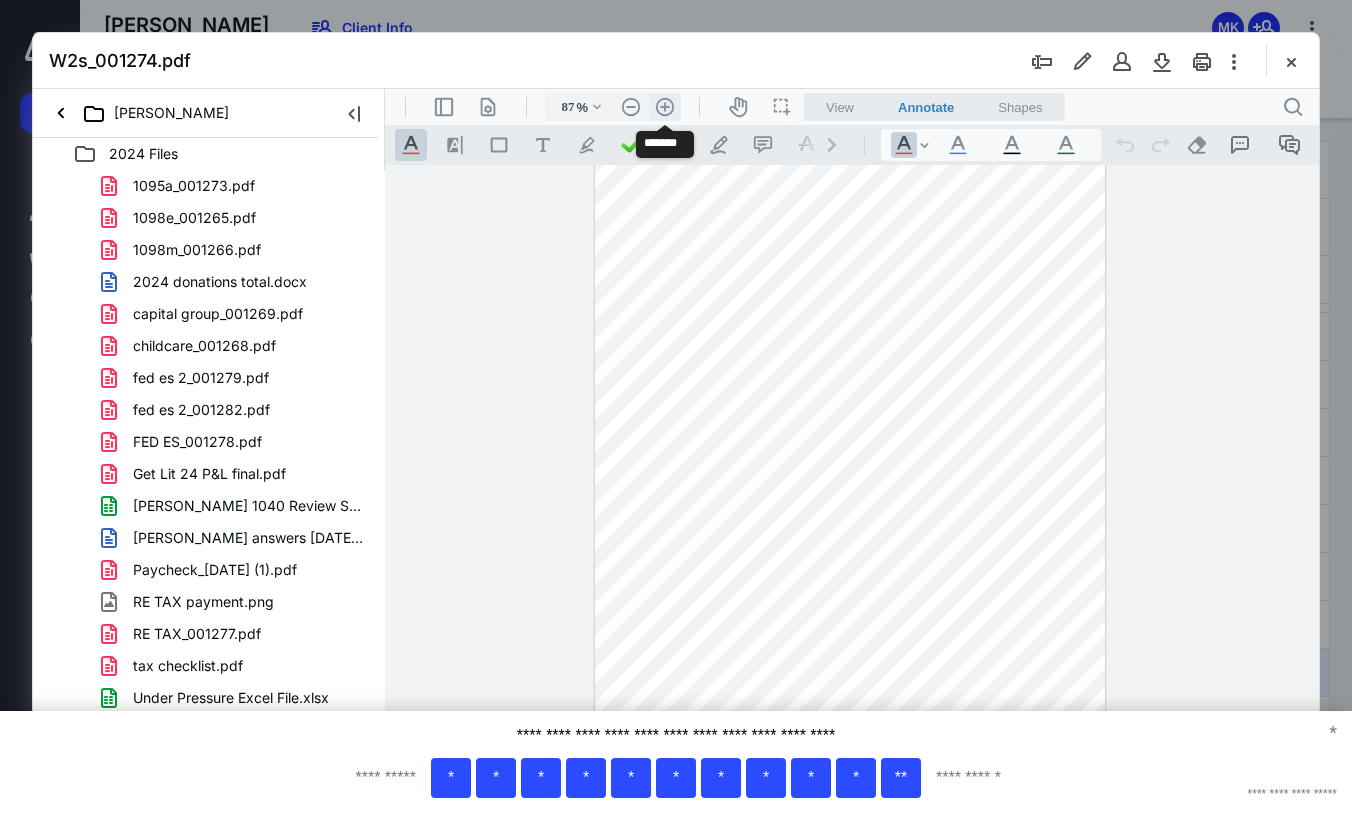 click on ".cls-1{fill:#abb0c4;} icon - header - zoom - in - line" at bounding box center [665, 107] 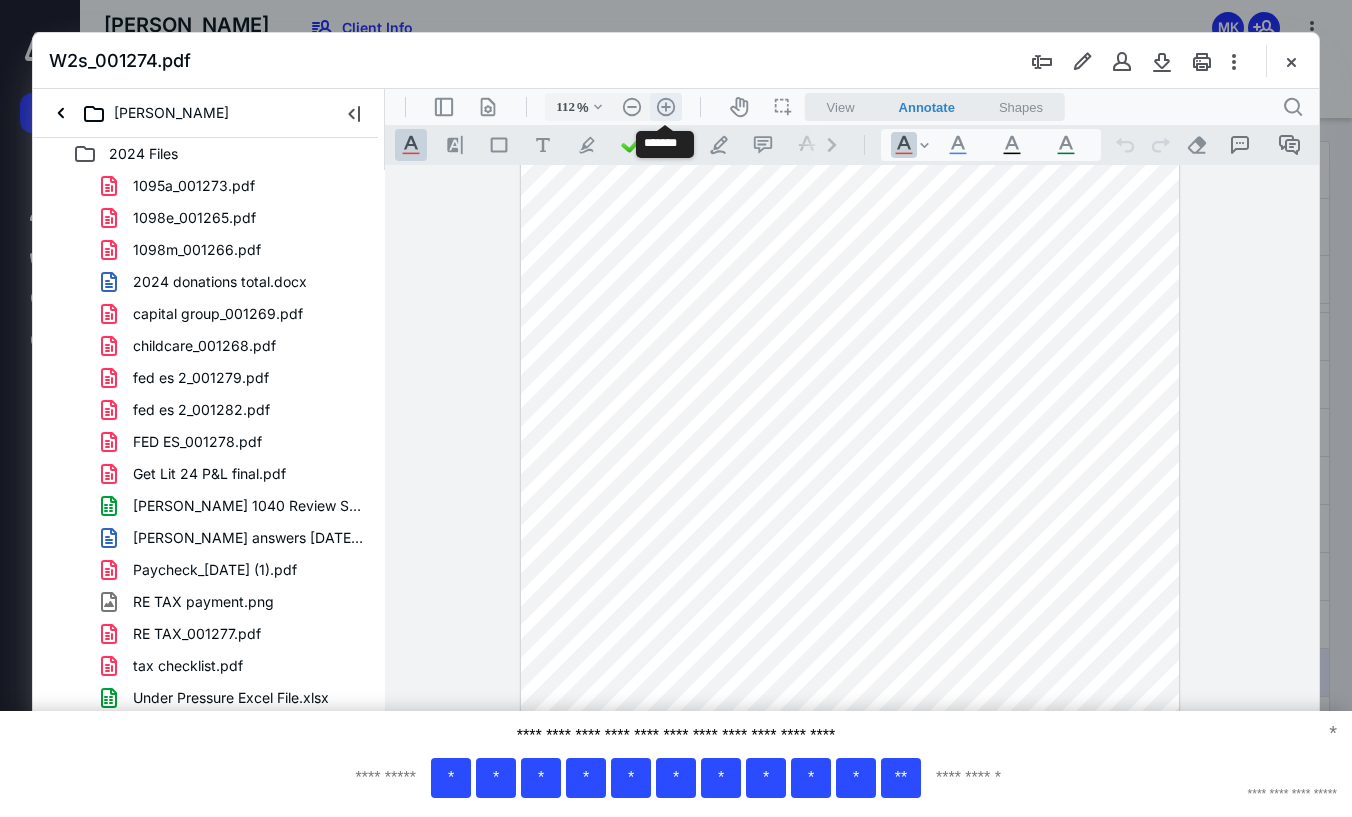 click on ".cls-1{fill:#abb0c4;} icon - header - zoom - in - line" at bounding box center [666, 107] 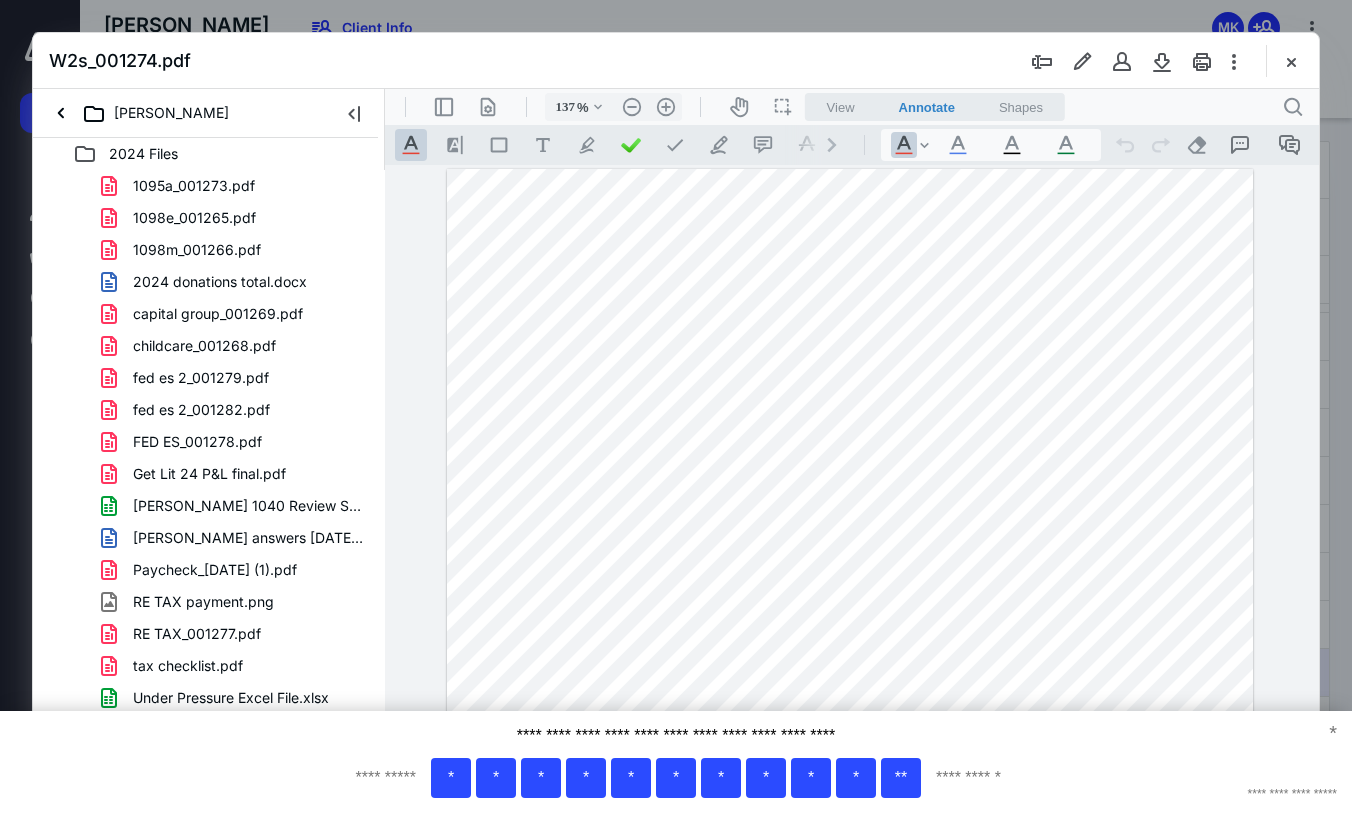scroll, scrollTop: 0, scrollLeft: 0, axis: both 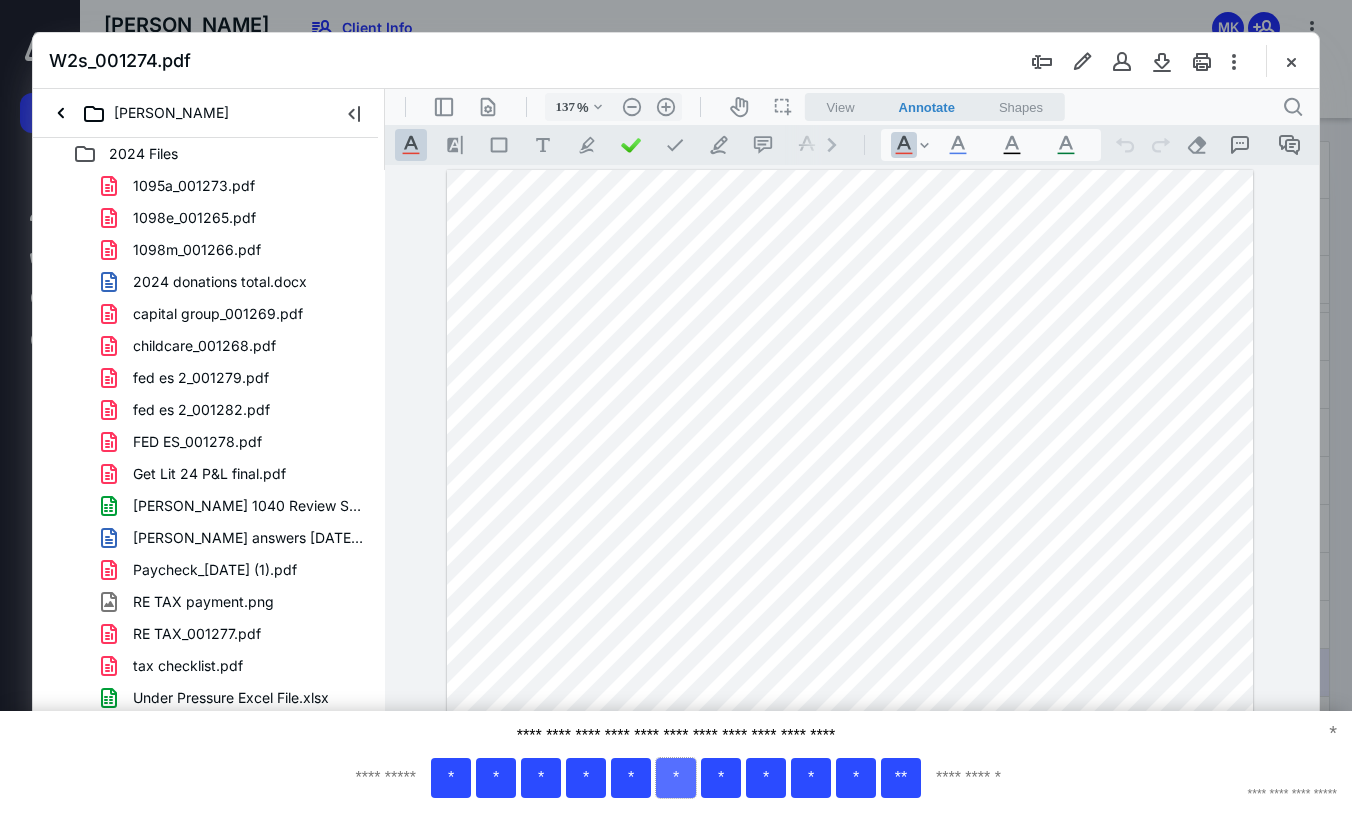 click on "*" at bounding box center [676, 778] 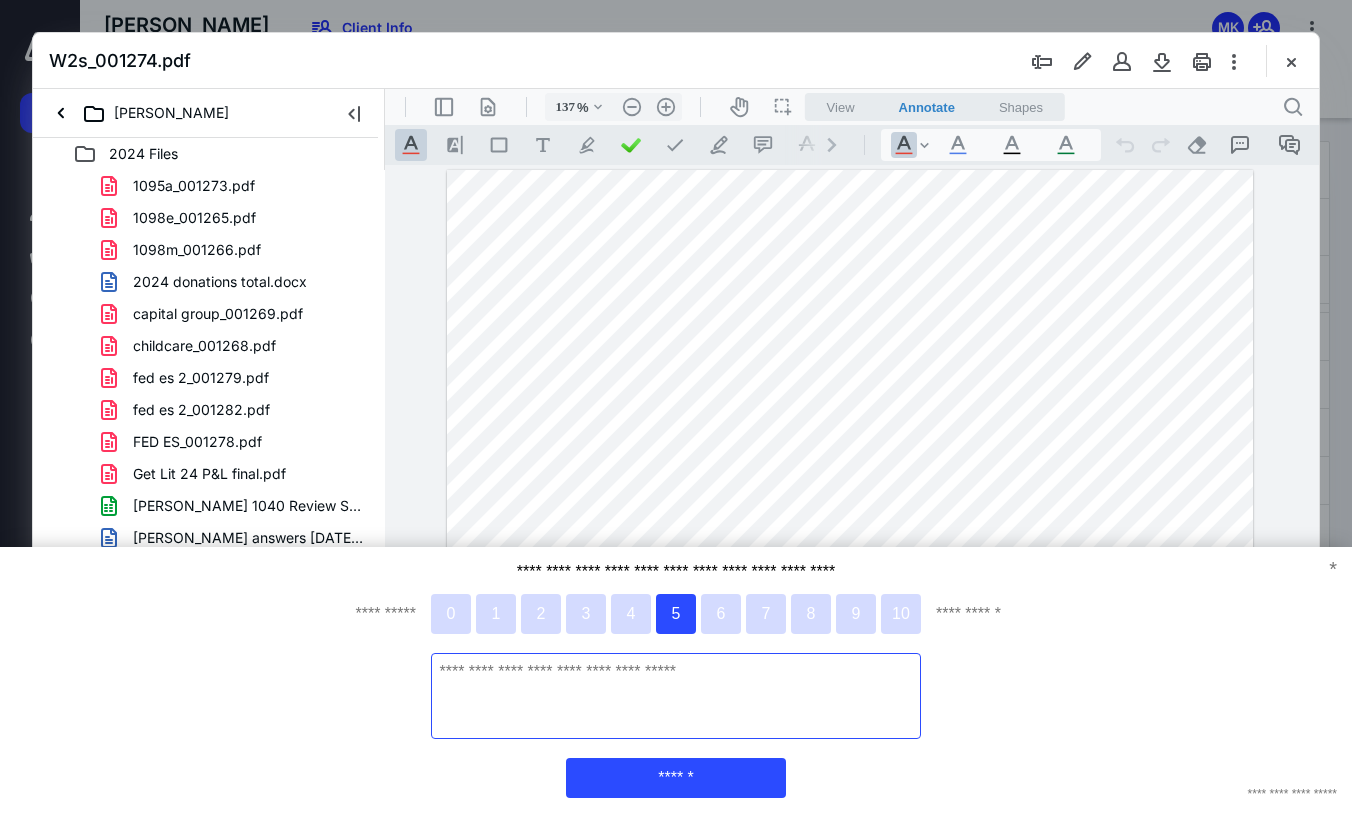 click at bounding box center (676, 696) 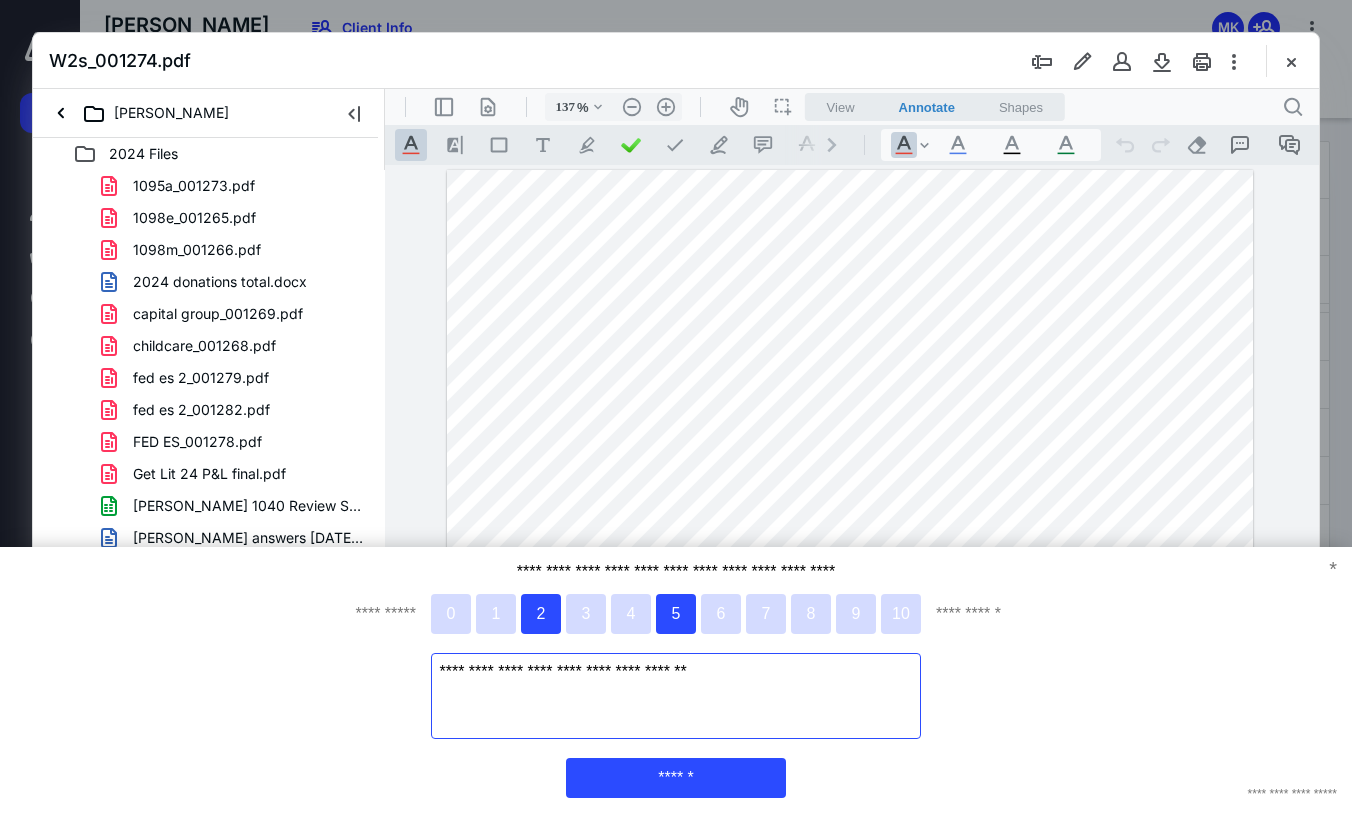 type on "**********" 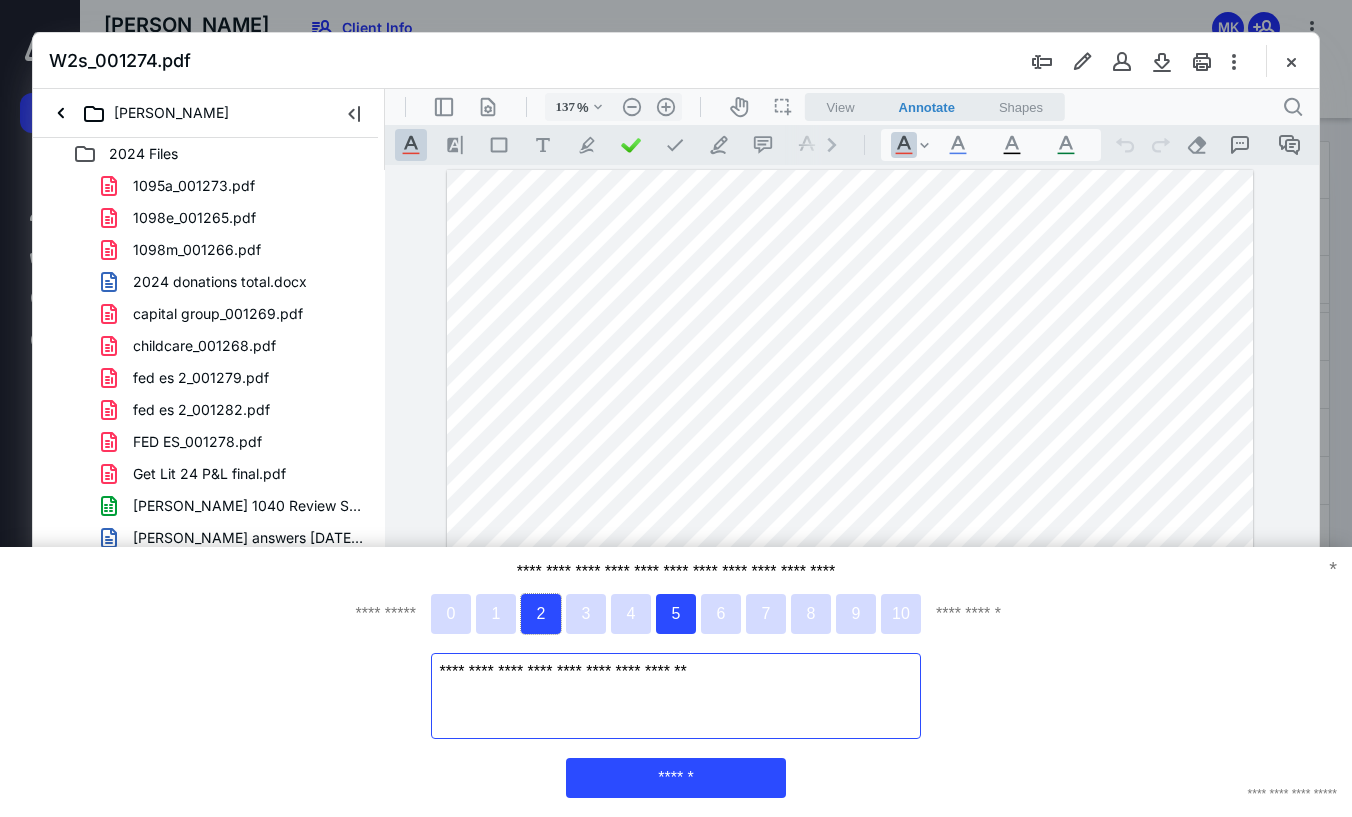 click on "2" at bounding box center [541, 614] 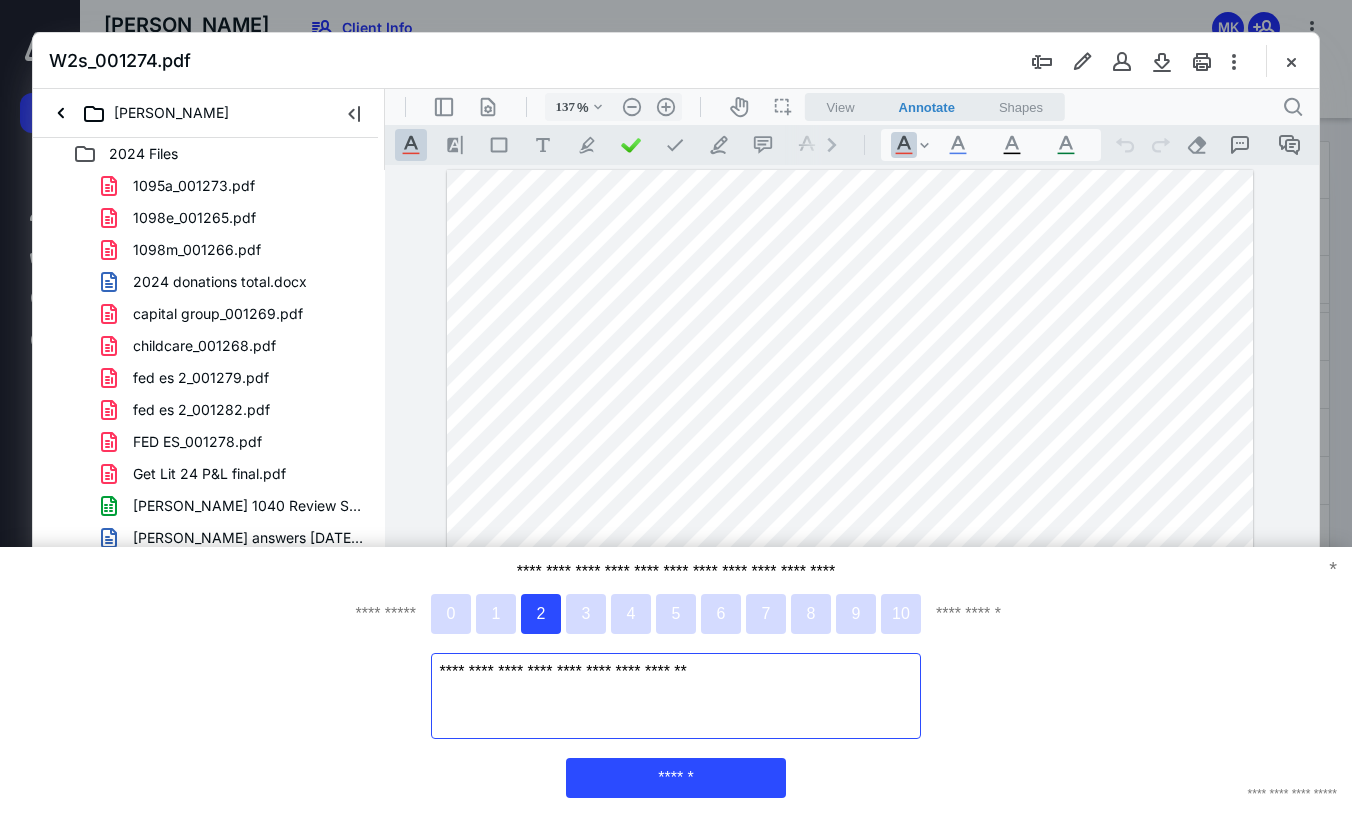 click on "**********" at bounding box center [676, 696] 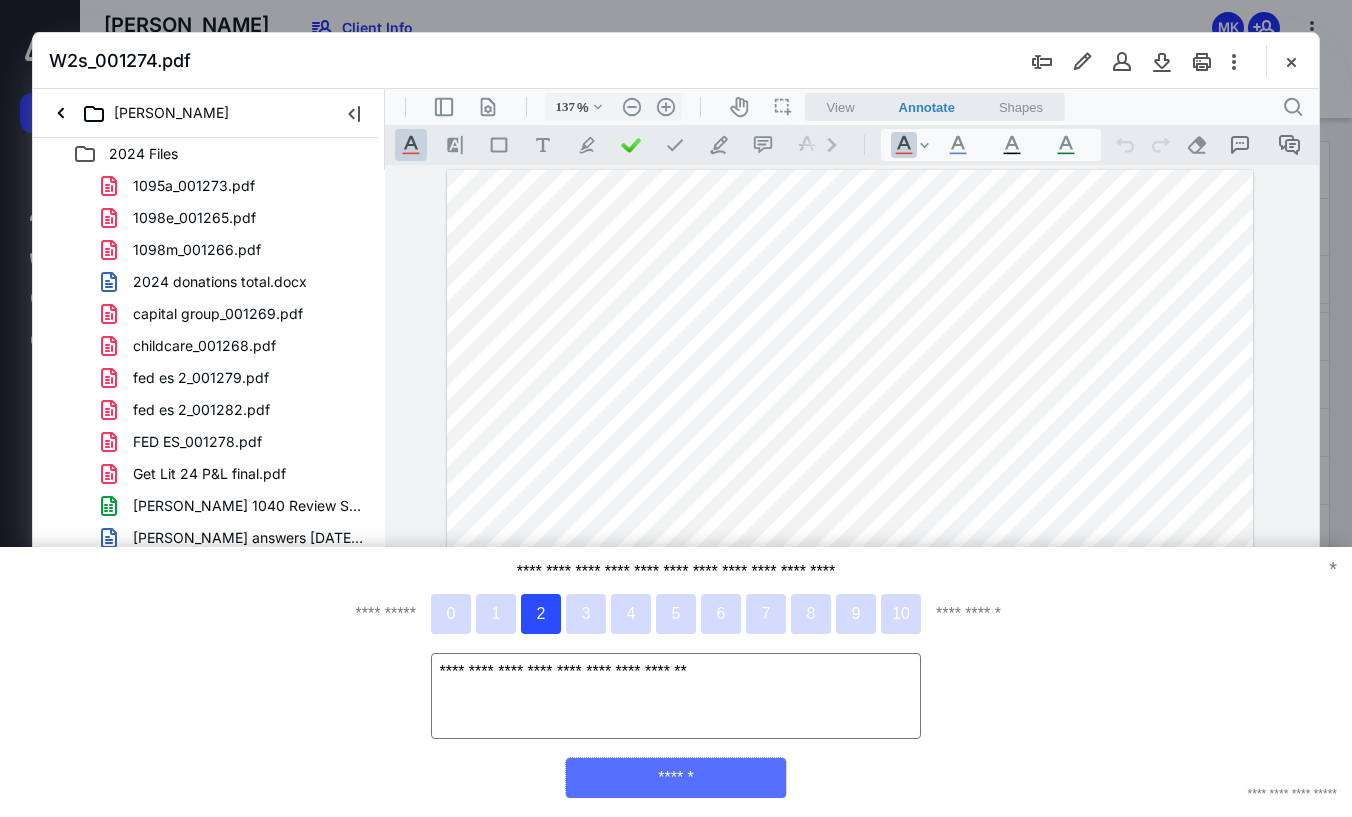 click on "******" at bounding box center [676, 778] 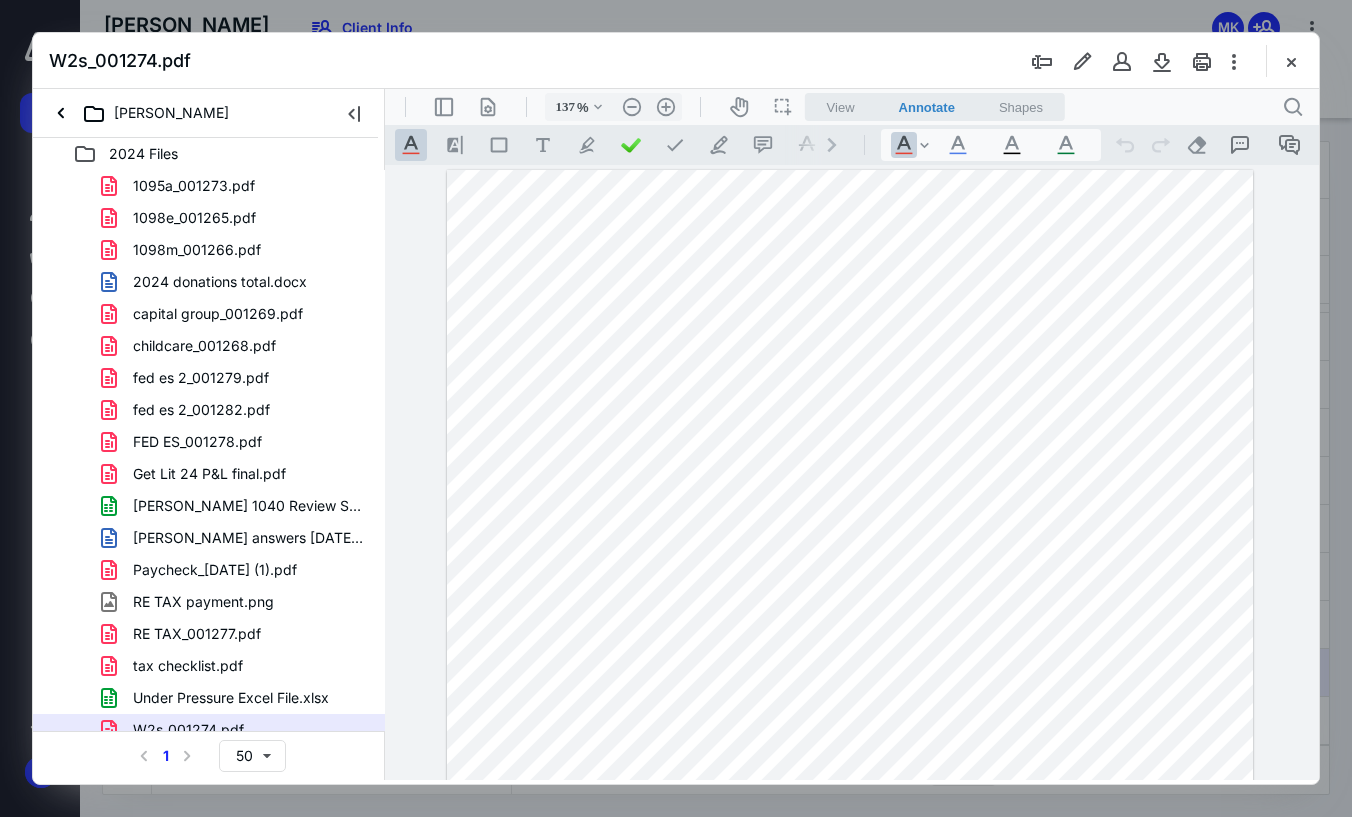 drag, startPoint x: 801, startPoint y: 776, endPoint x: 1189, endPoint y: 871, distance: 399.46088 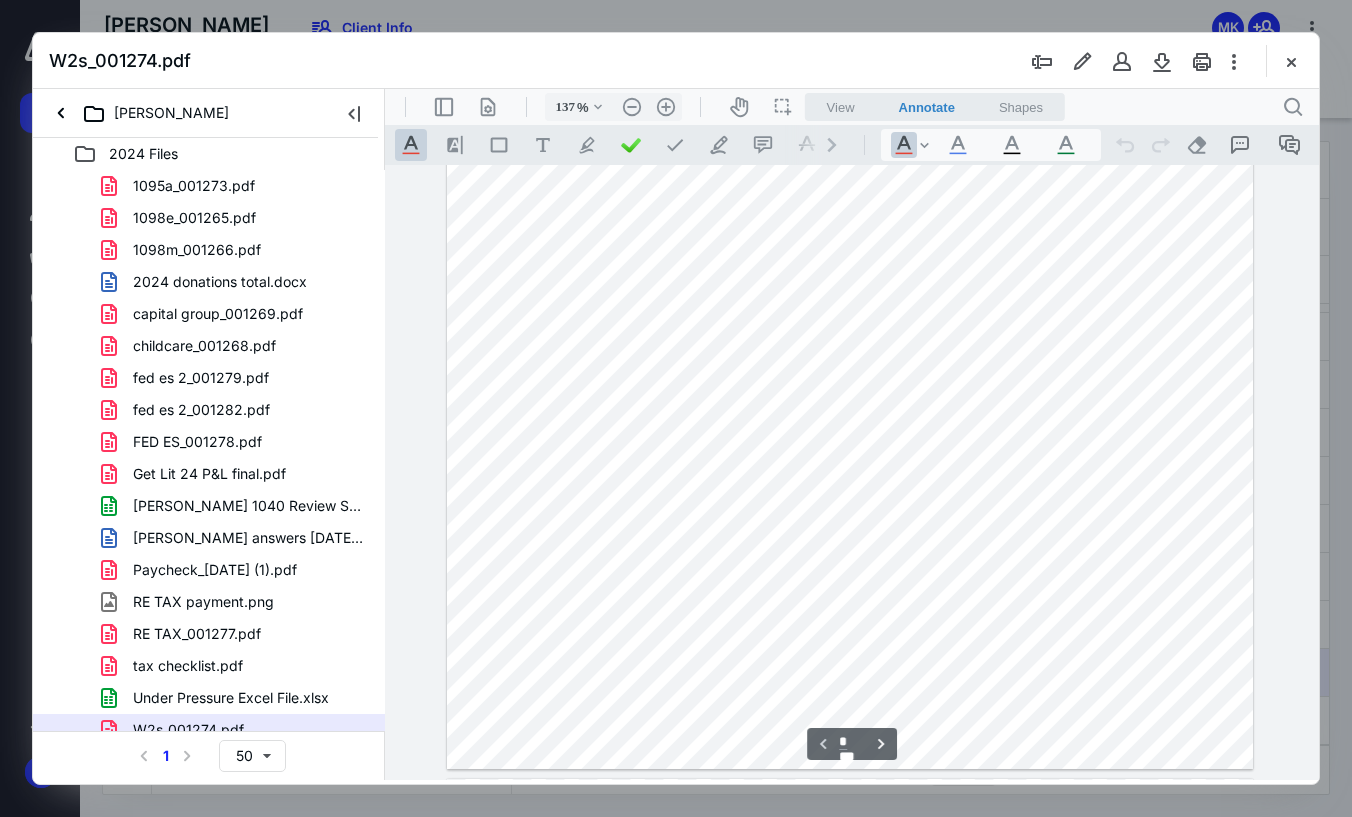scroll, scrollTop: 500, scrollLeft: 0, axis: vertical 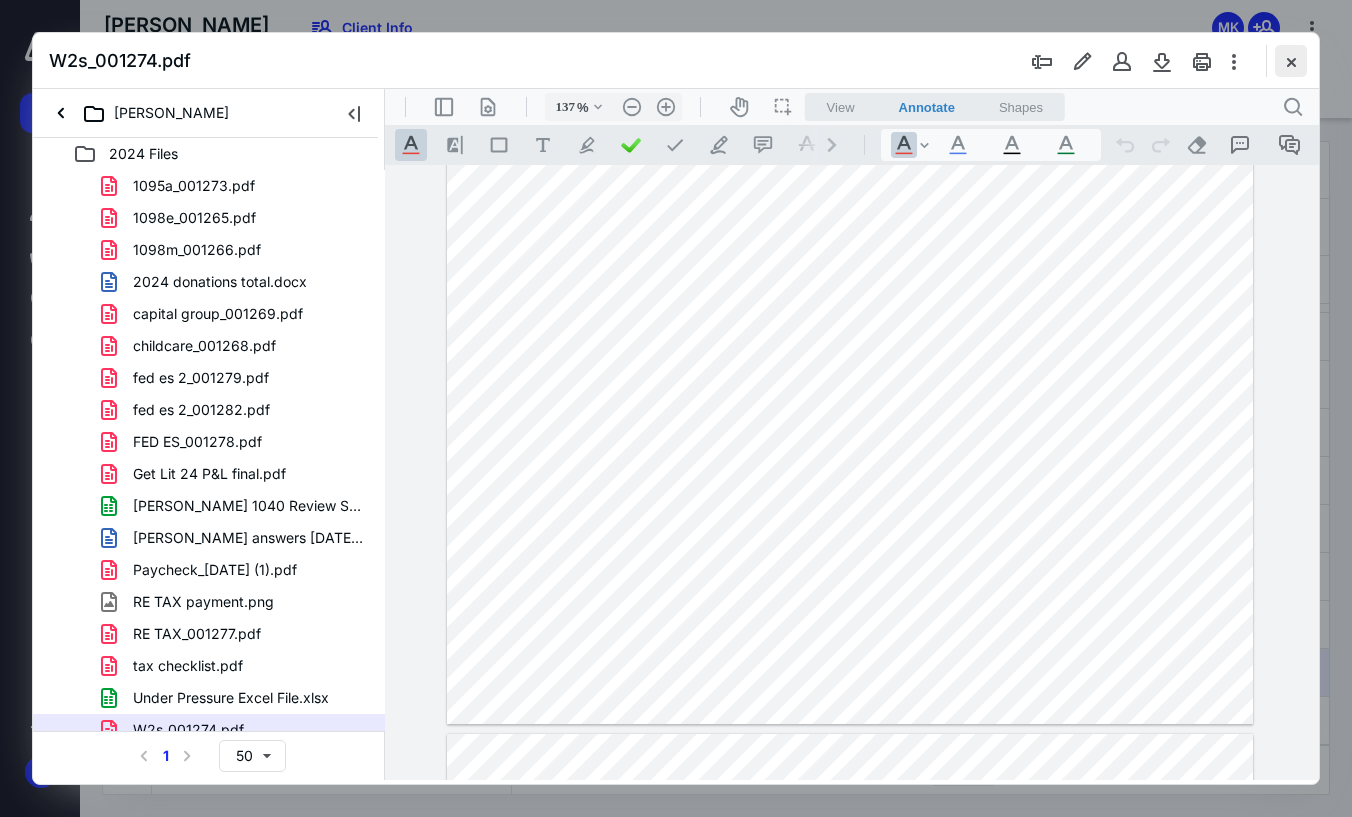 click at bounding box center (1291, 61) 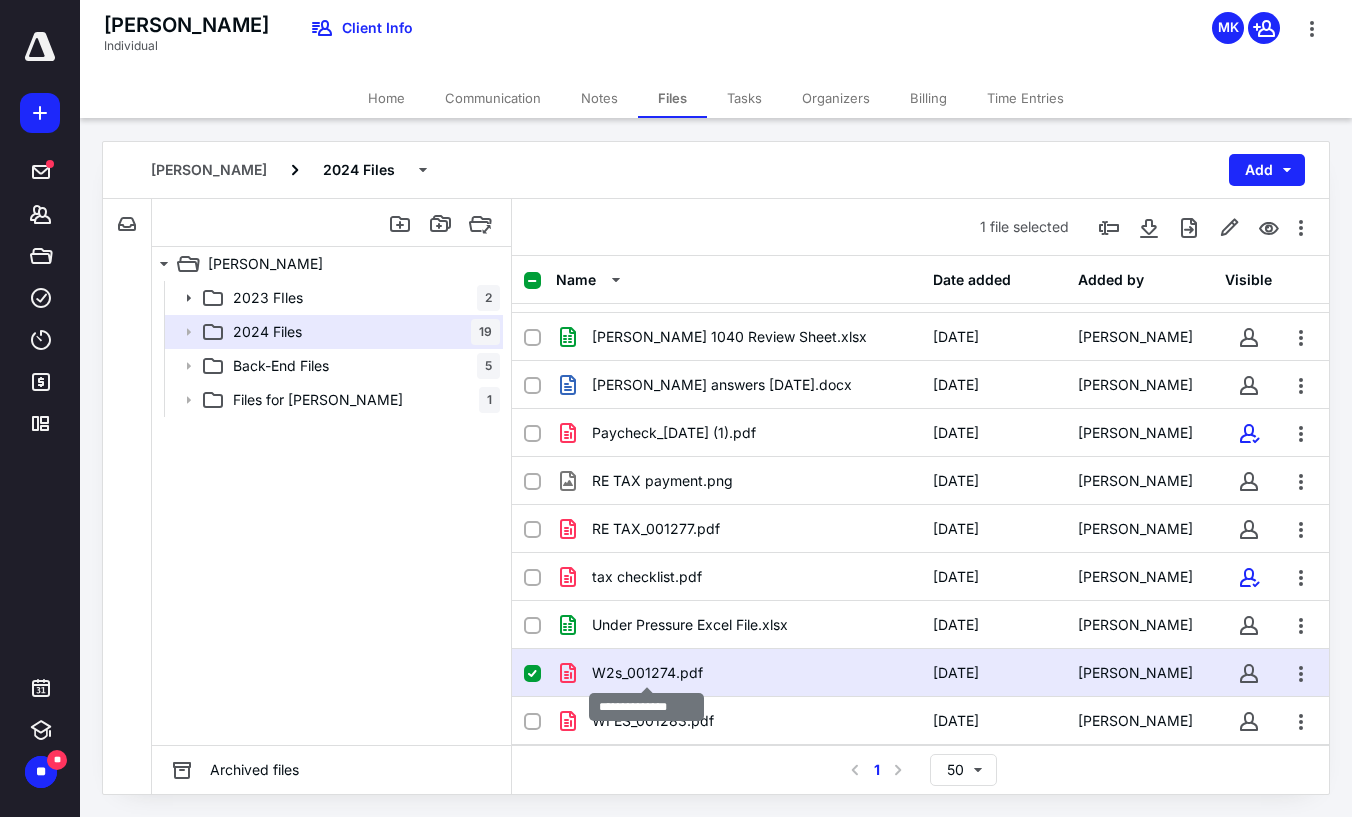 click on "W2s_001274.pdf" at bounding box center [647, 673] 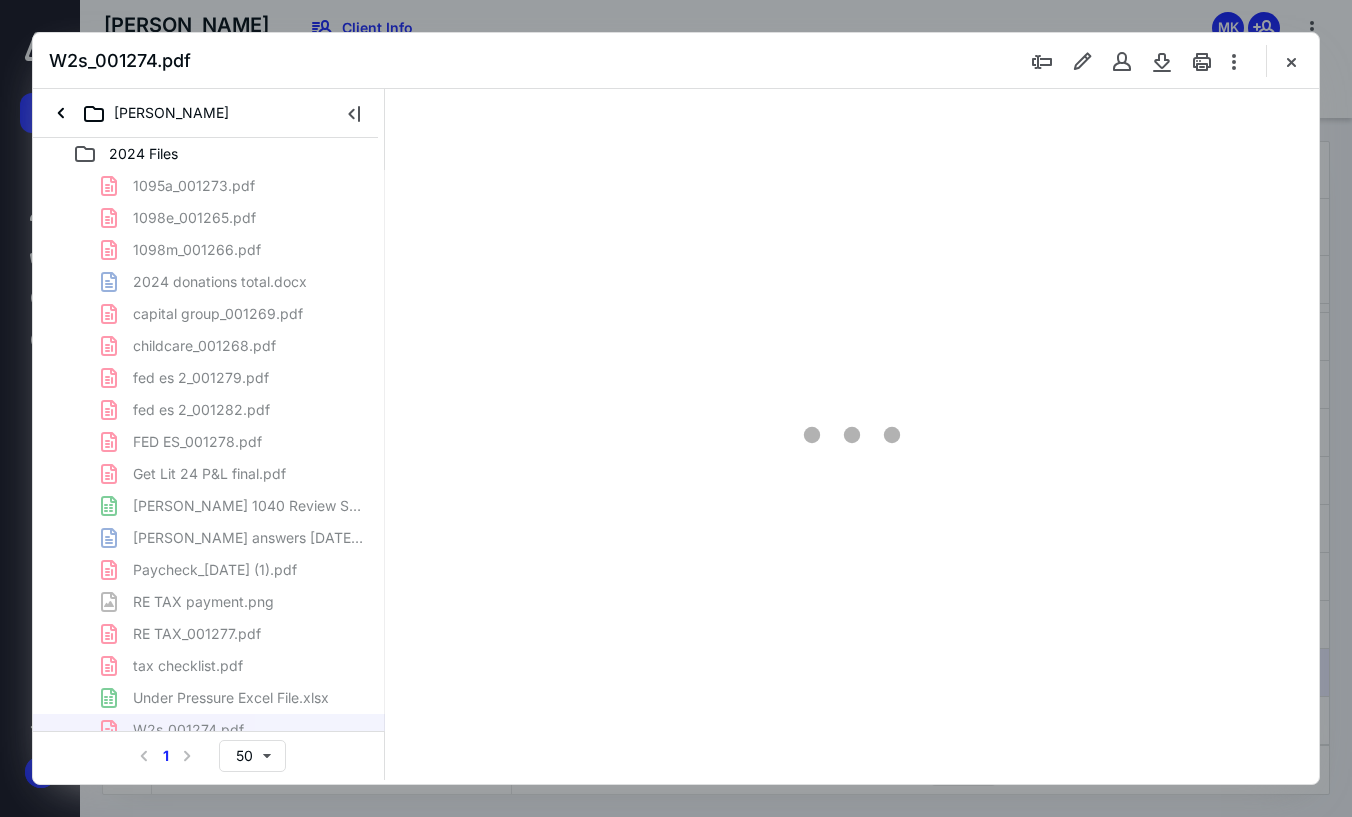 scroll, scrollTop: 0, scrollLeft: 0, axis: both 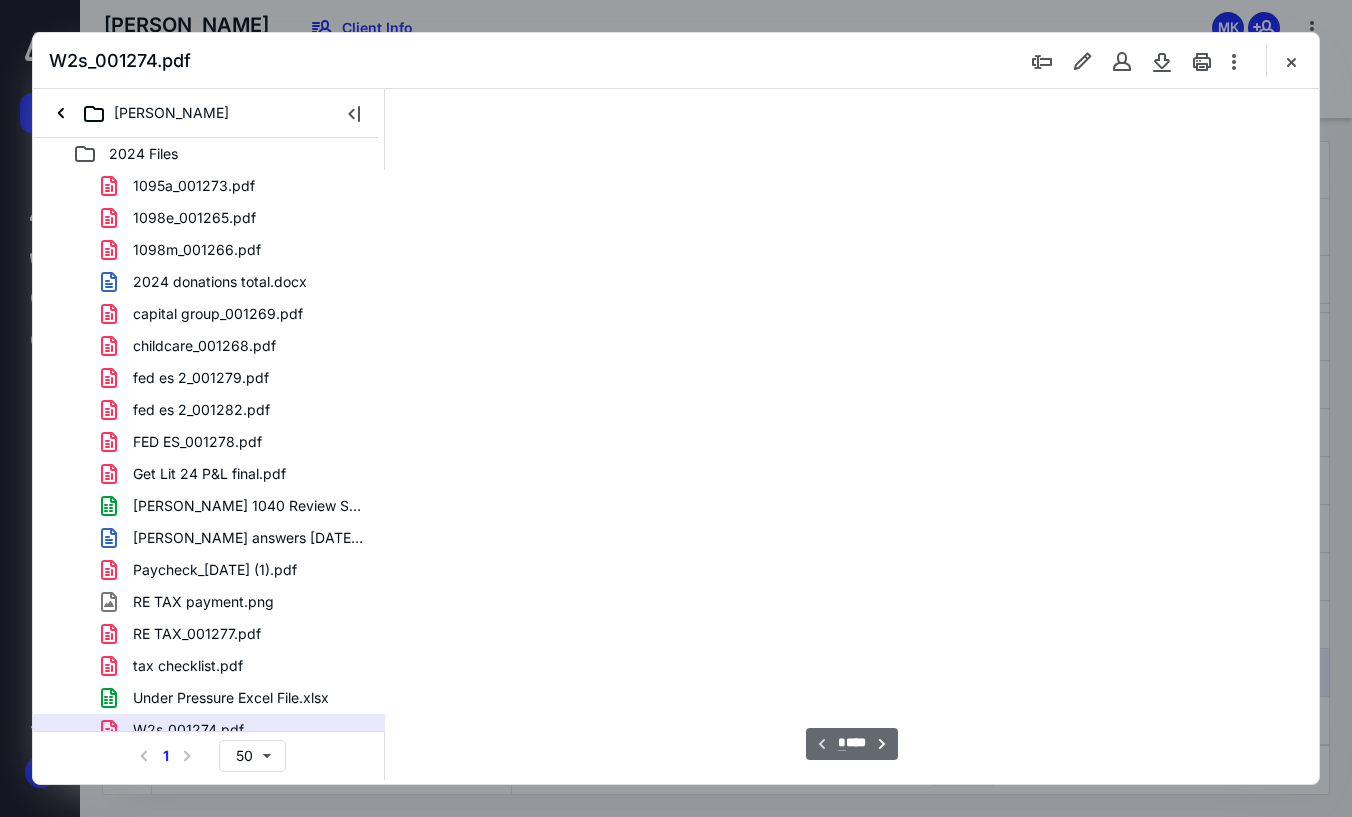 type on "79" 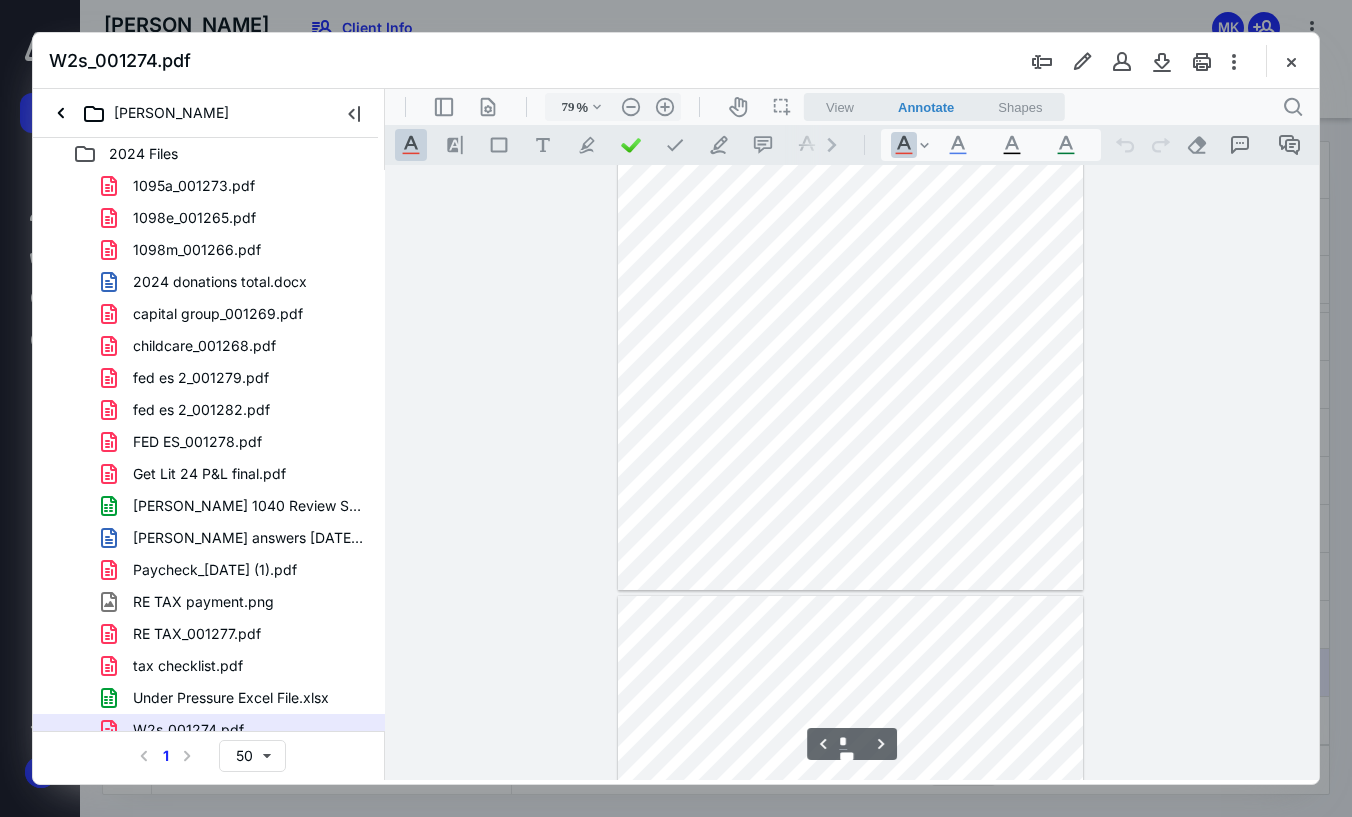 type on "*" 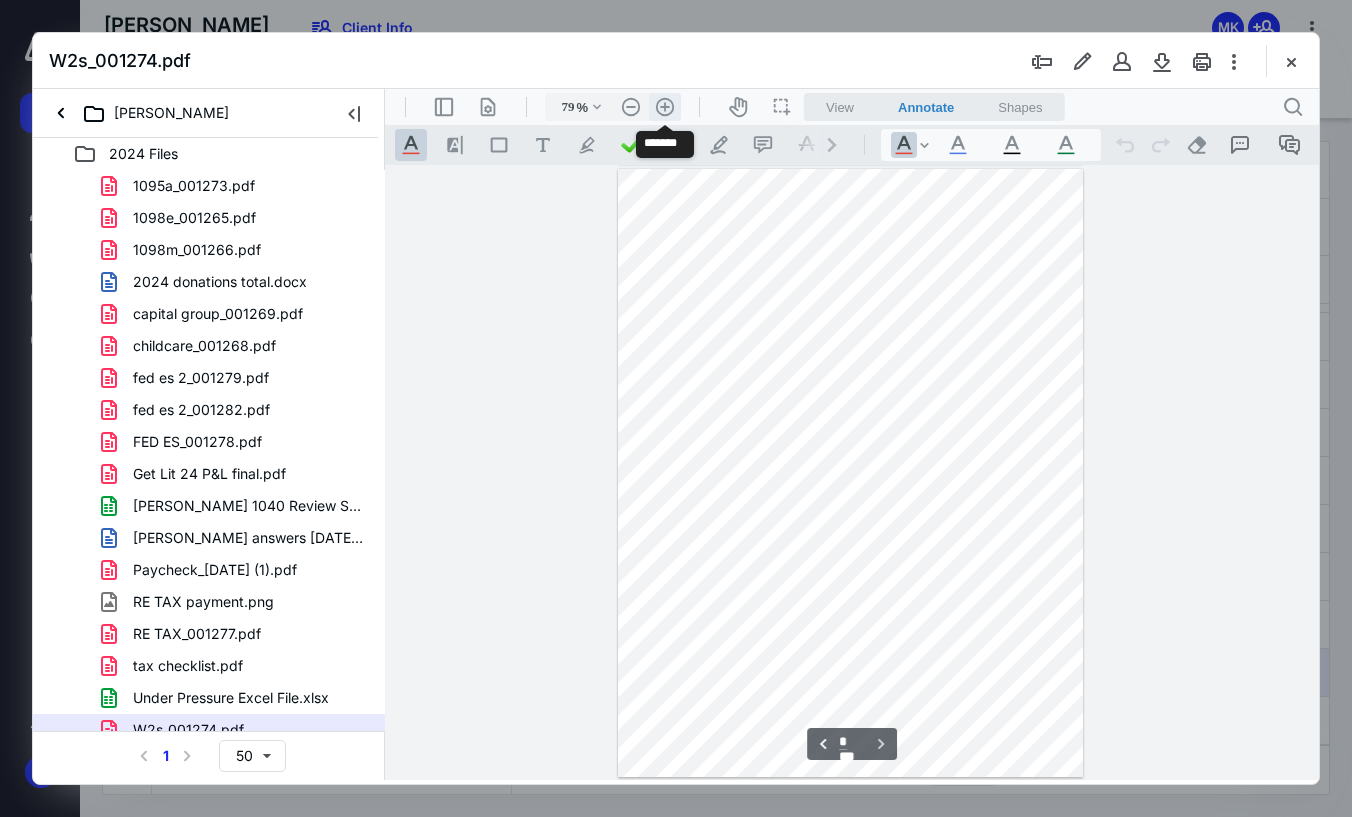 click on ".cls-1{fill:#abb0c4;} icon - header - zoom - in - line" at bounding box center [665, 107] 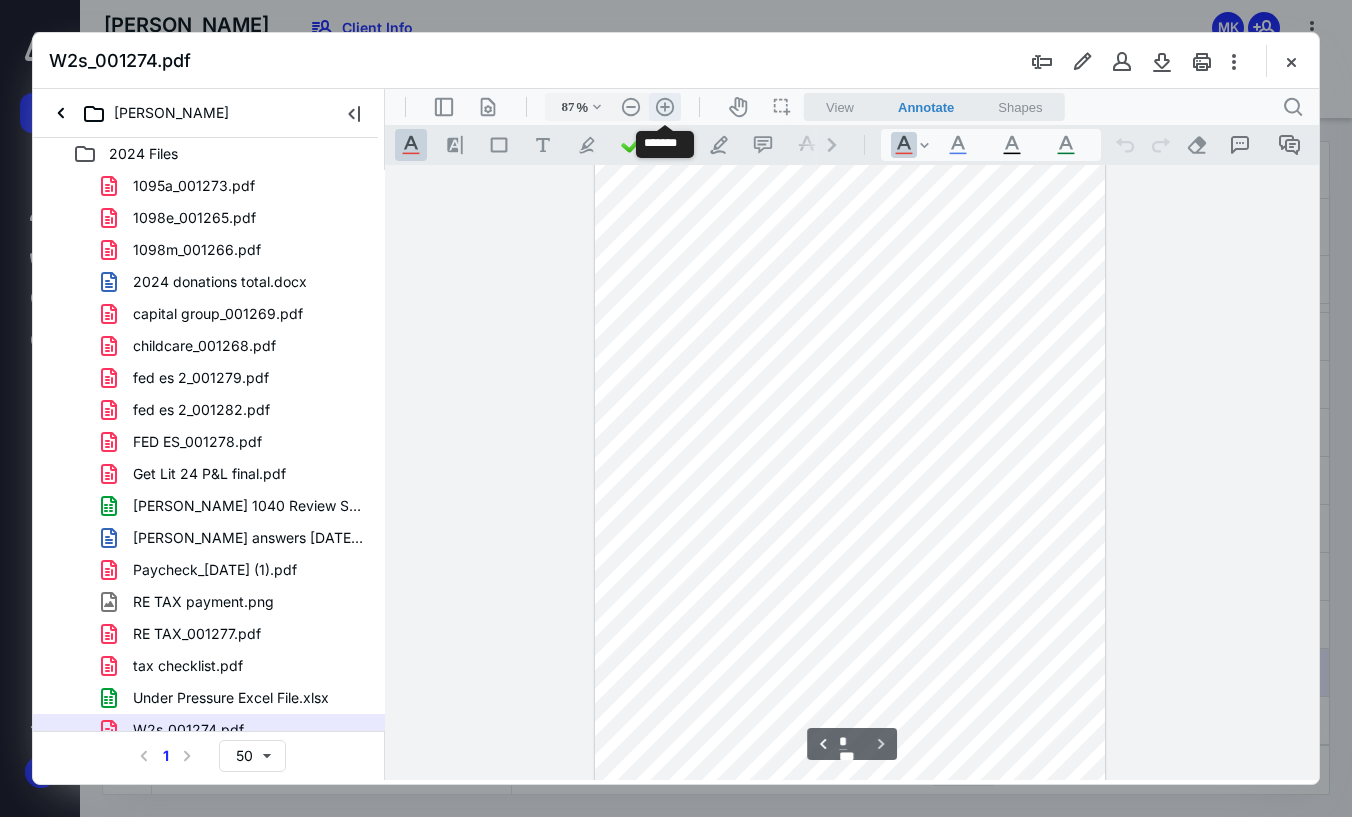 click on ".cls-1{fill:#abb0c4;} icon - header - zoom - in - line" at bounding box center (665, 107) 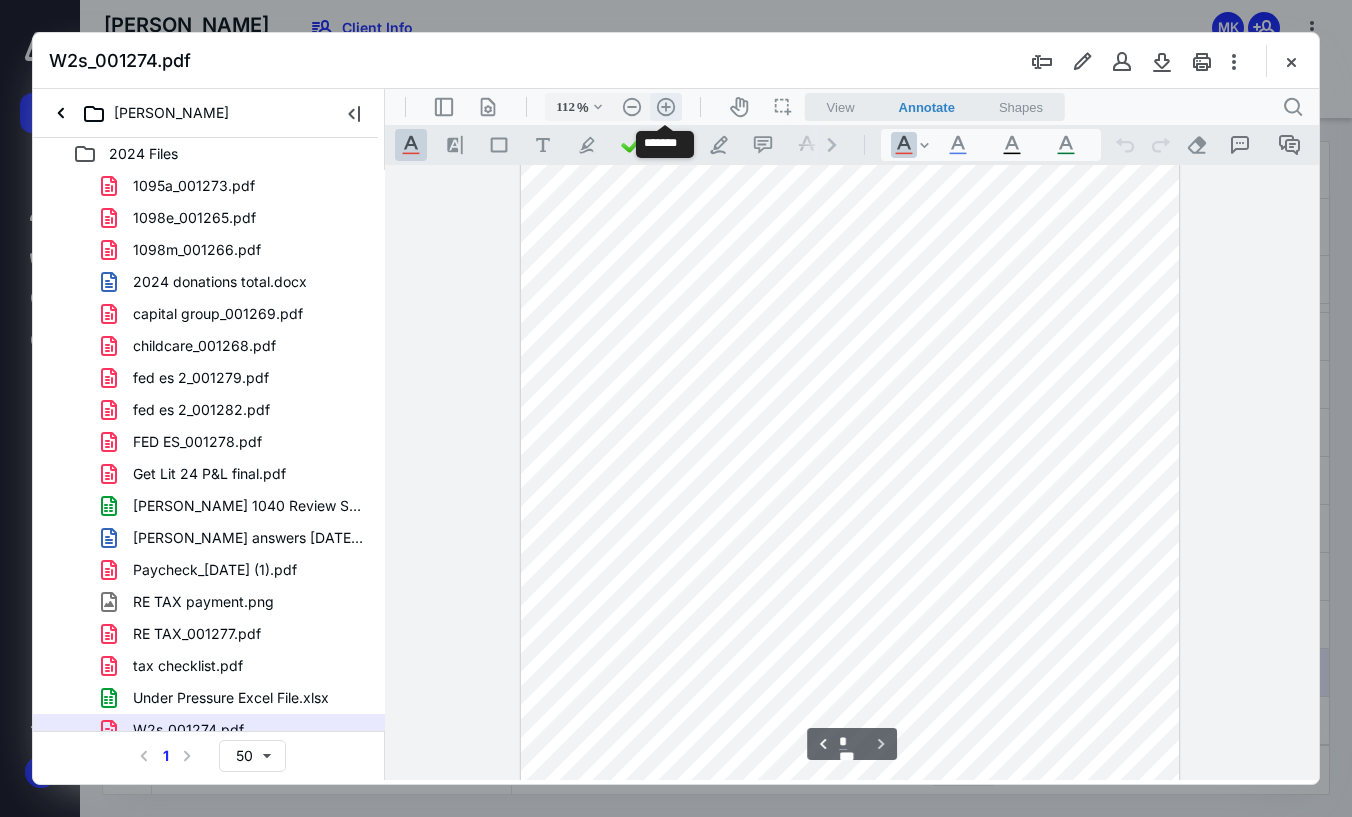 click on ".cls-1{fill:#abb0c4;} icon - header - zoom - in - line" at bounding box center (666, 107) 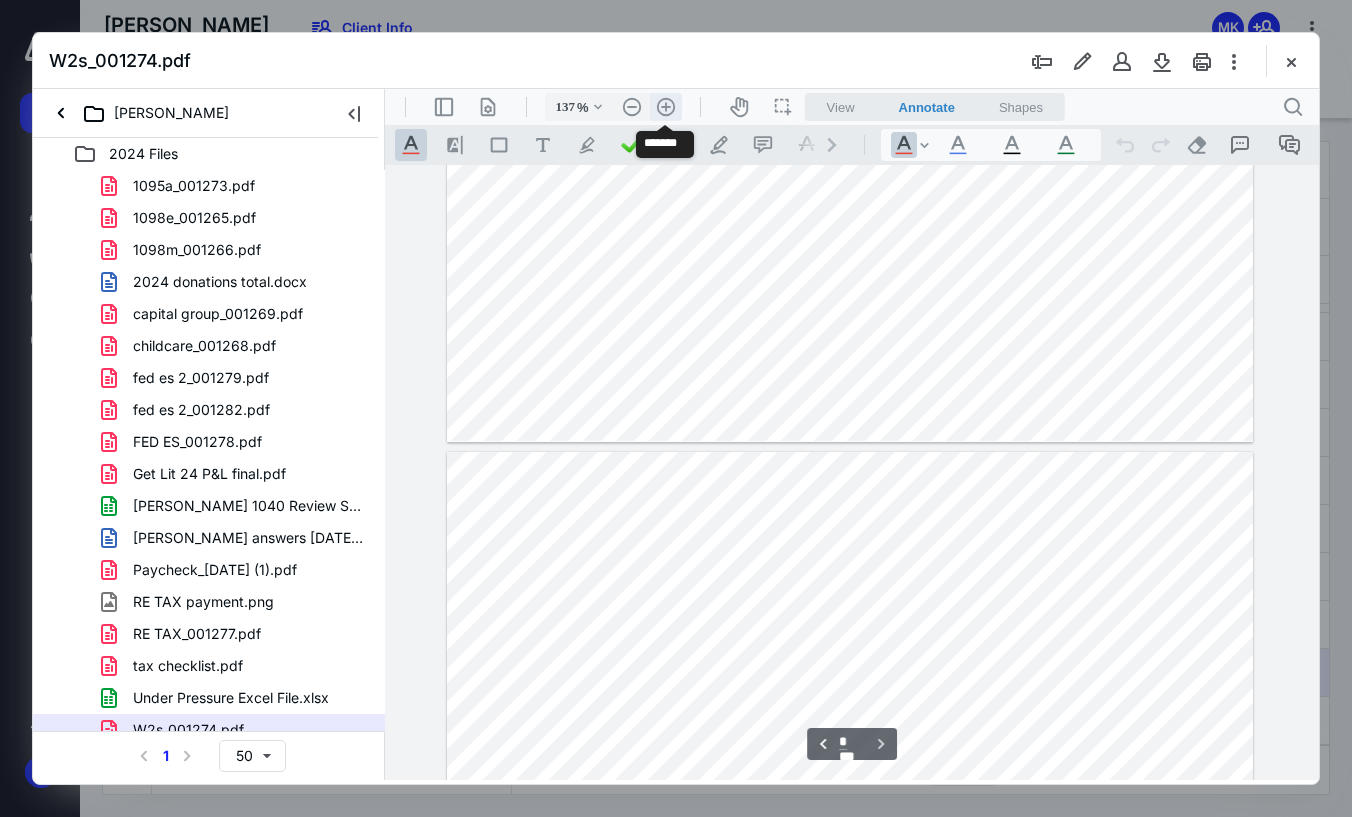 scroll, scrollTop: 2322, scrollLeft: 0, axis: vertical 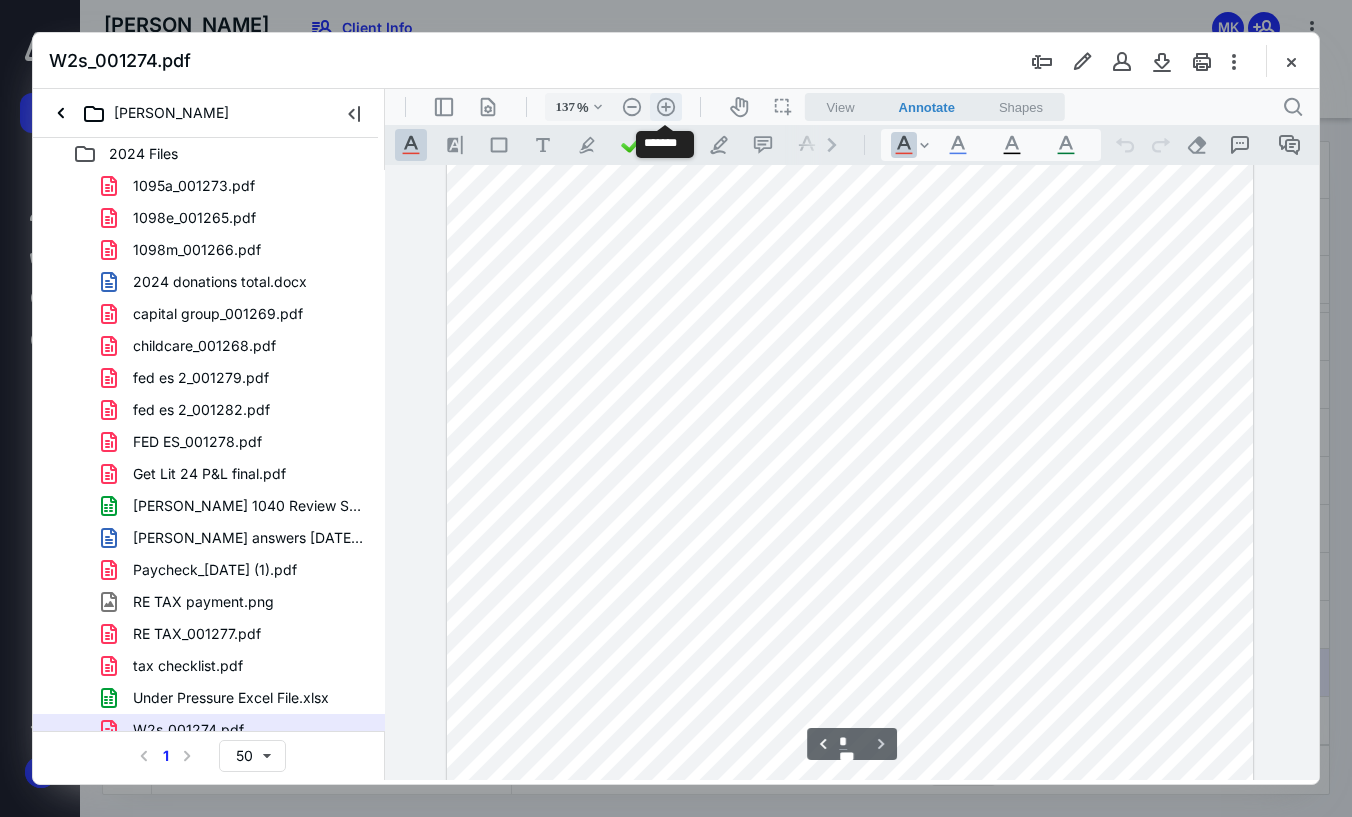 click on ".cls-1{fill:#abb0c4;} icon - header - zoom - in - line" at bounding box center (666, 107) 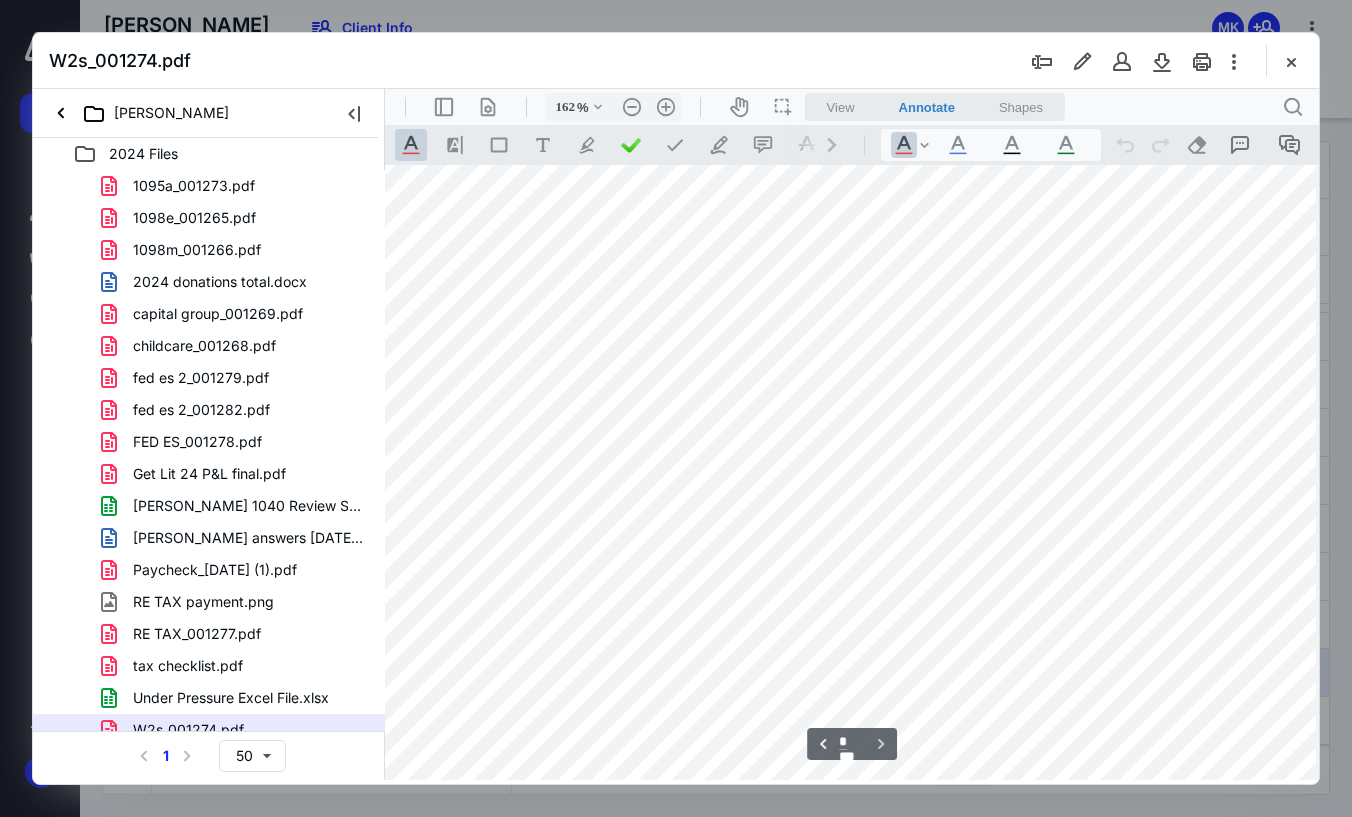 scroll, scrollTop: 2498, scrollLeft: 22, axis: both 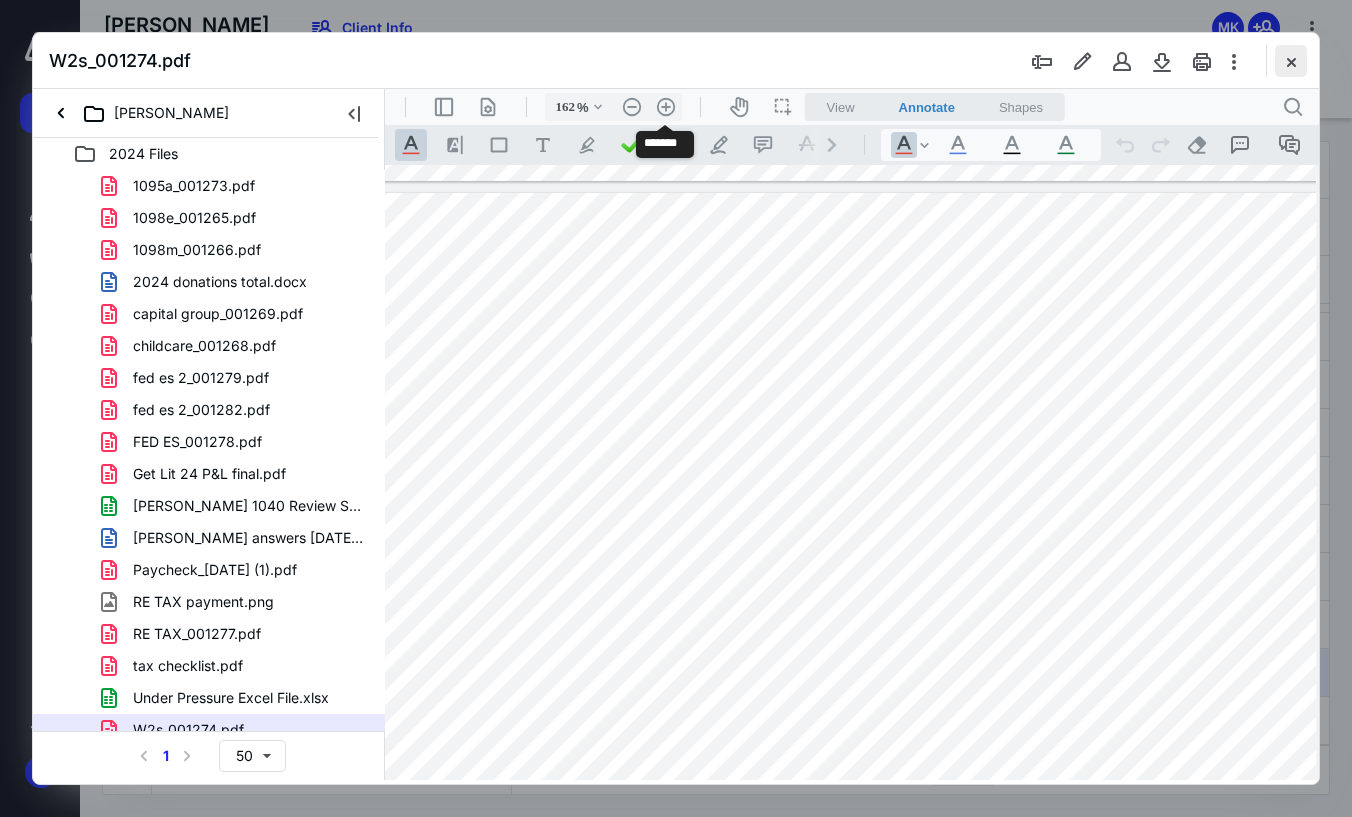 click at bounding box center (1291, 61) 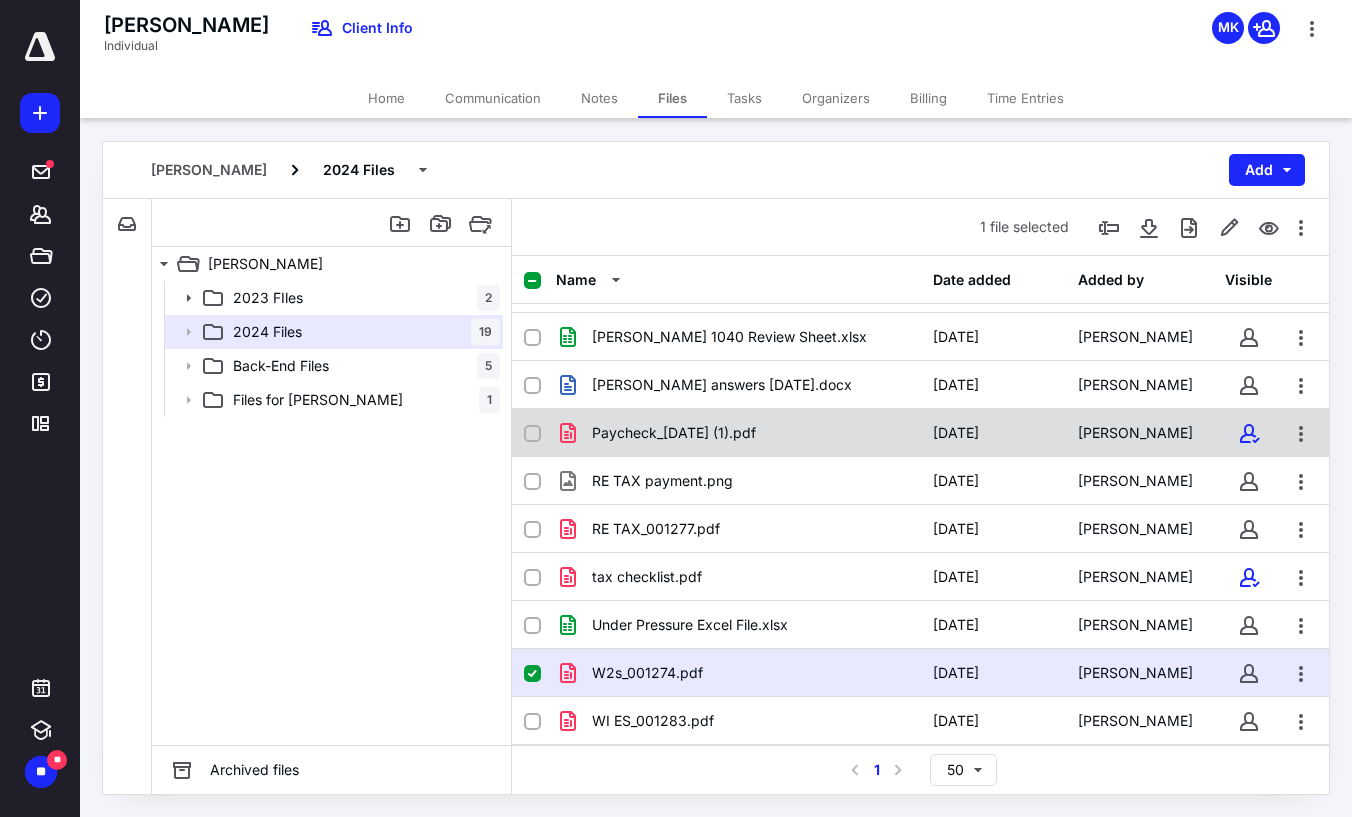 click on "Paycheck_[DATE] (1).pdf" at bounding box center (738, 433) 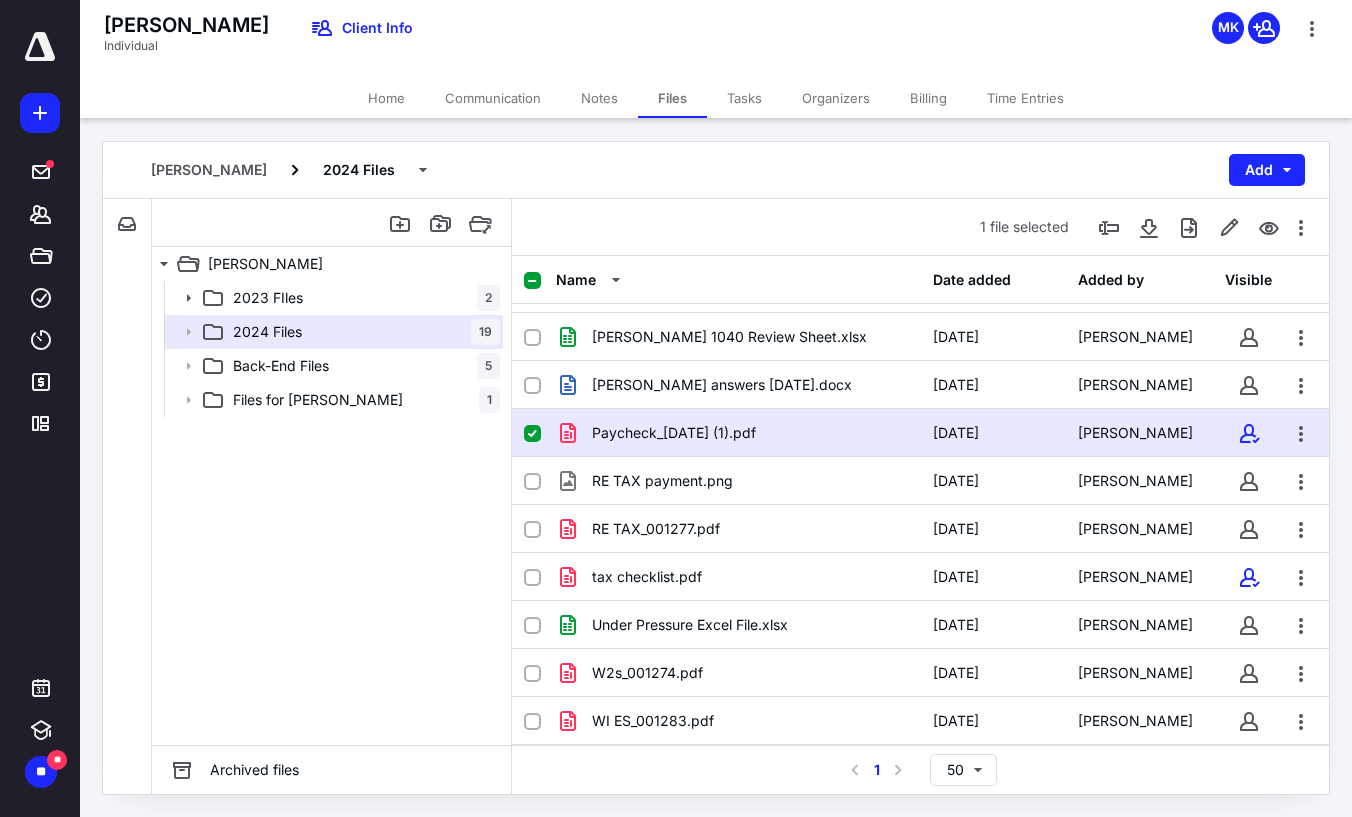click on "Paycheck_[DATE] (1).pdf" at bounding box center [738, 433] 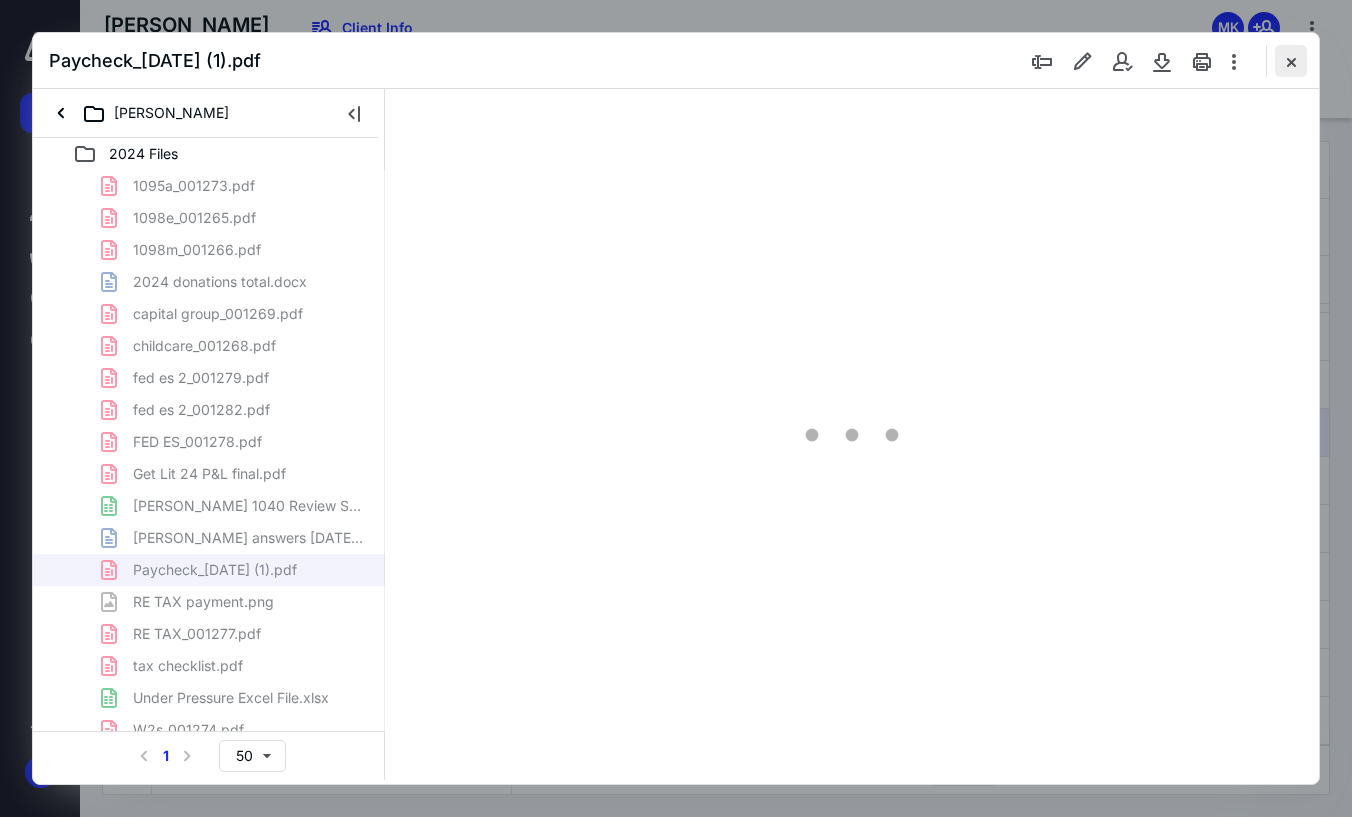 scroll, scrollTop: 0, scrollLeft: 0, axis: both 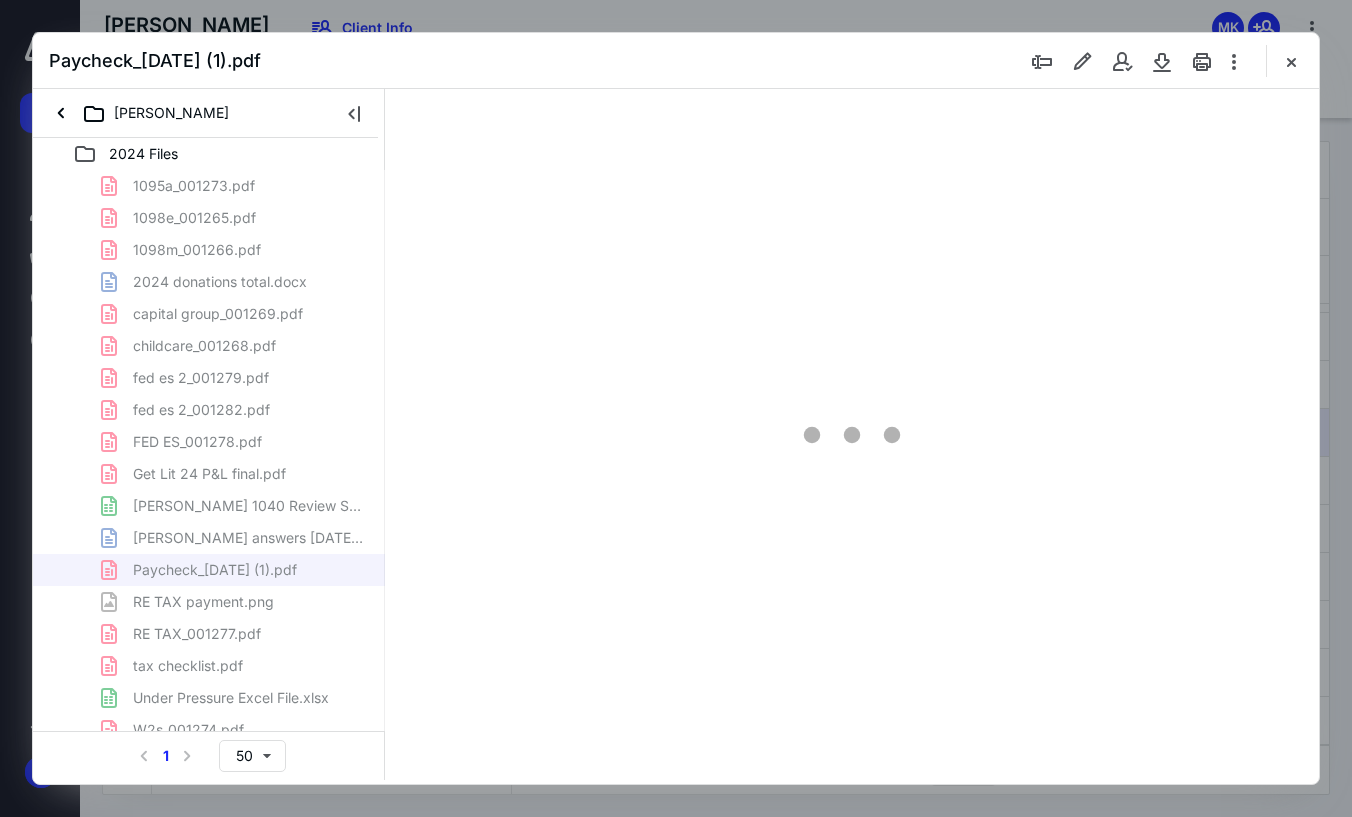 click at bounding box center (1162, 61) 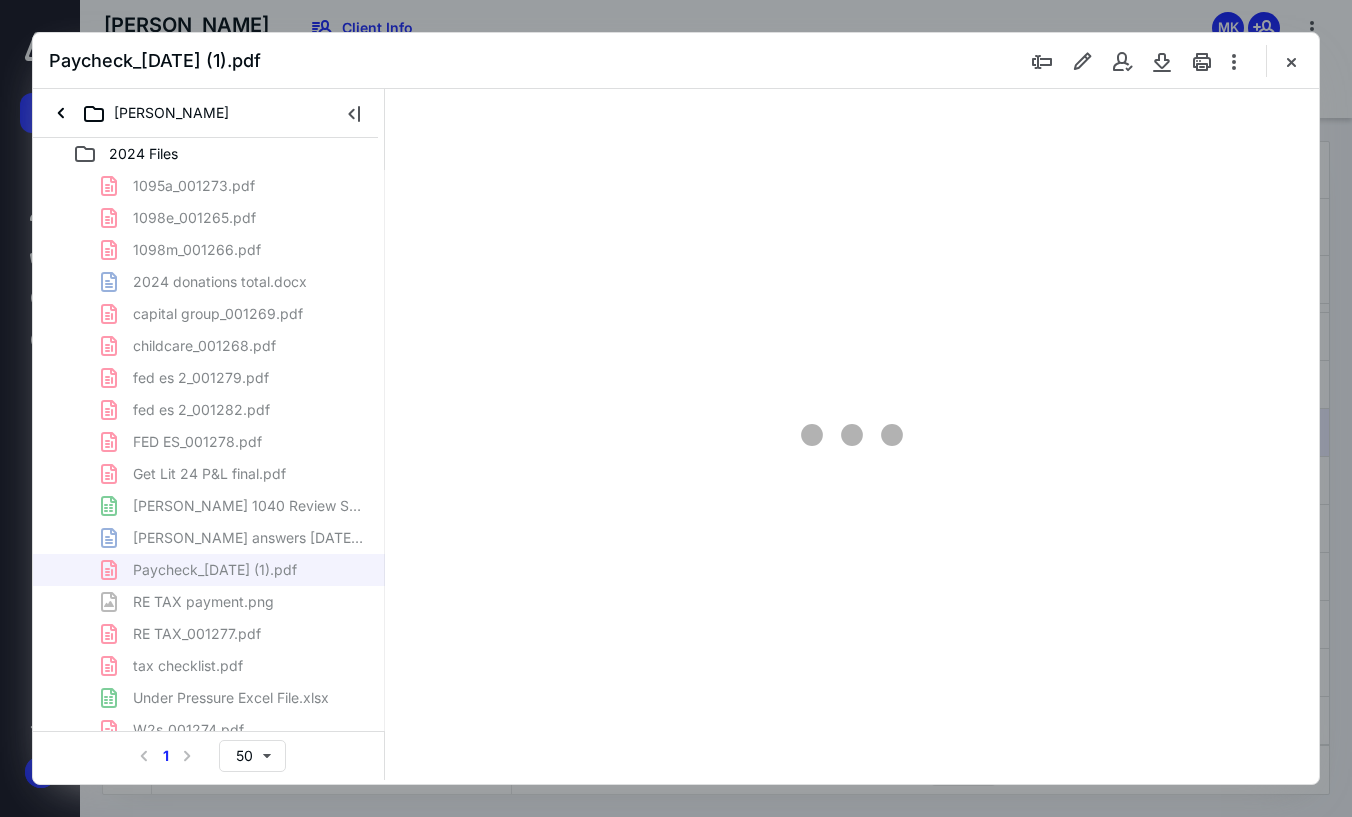 type on "77" 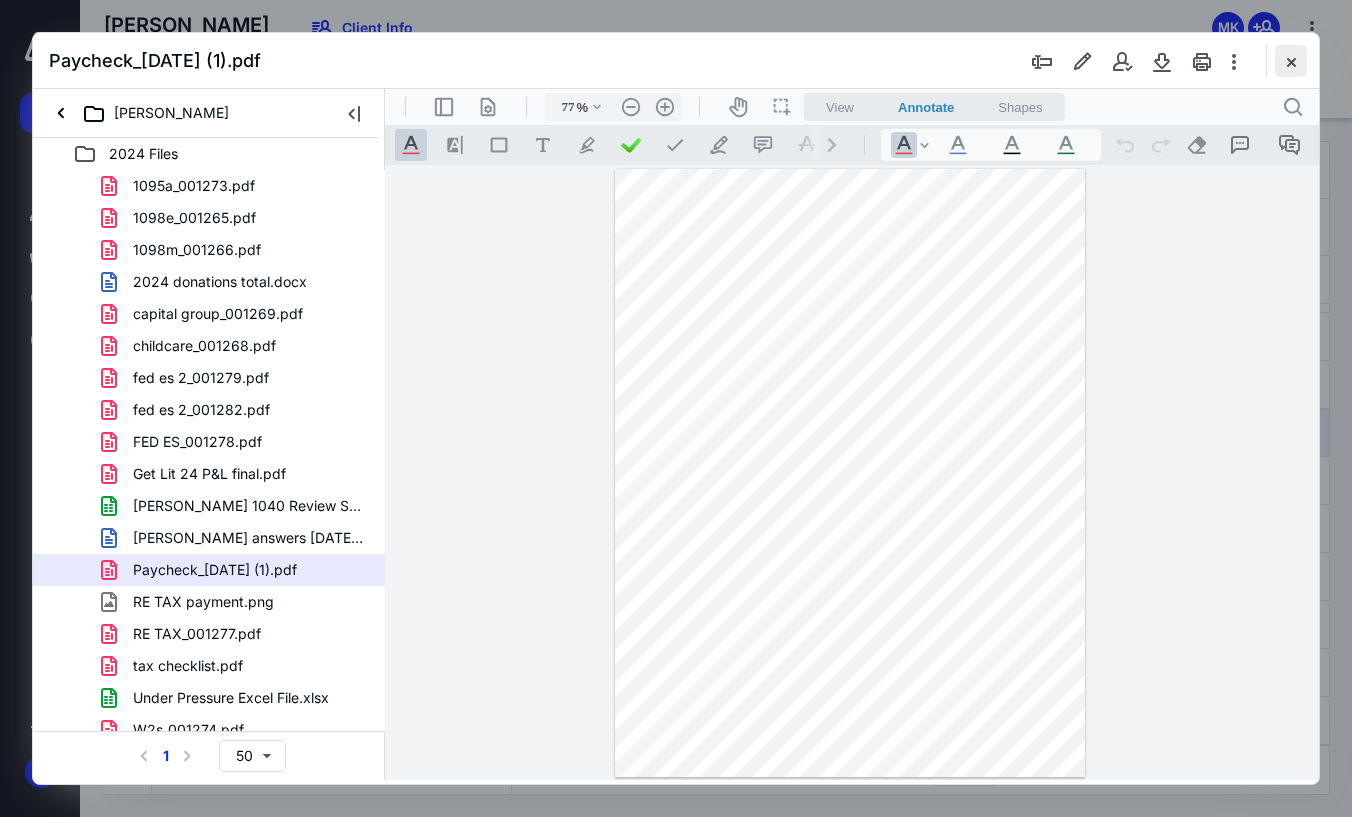 click at bounding box center [1291, 61] 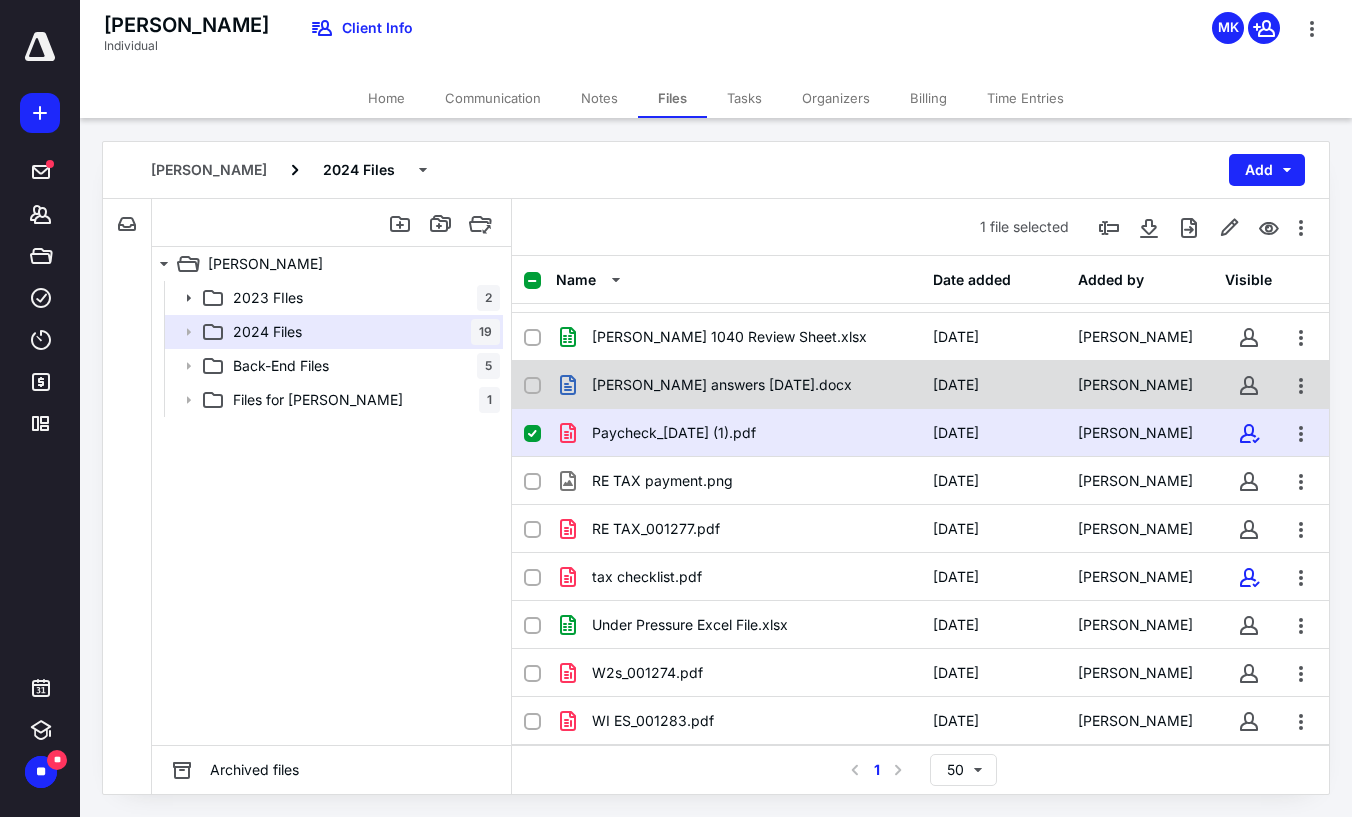 click on "[PERSON_NAME] answers [DATE].docx [DATE] [PERSON_NAME]" at bounding box center (920, 385) 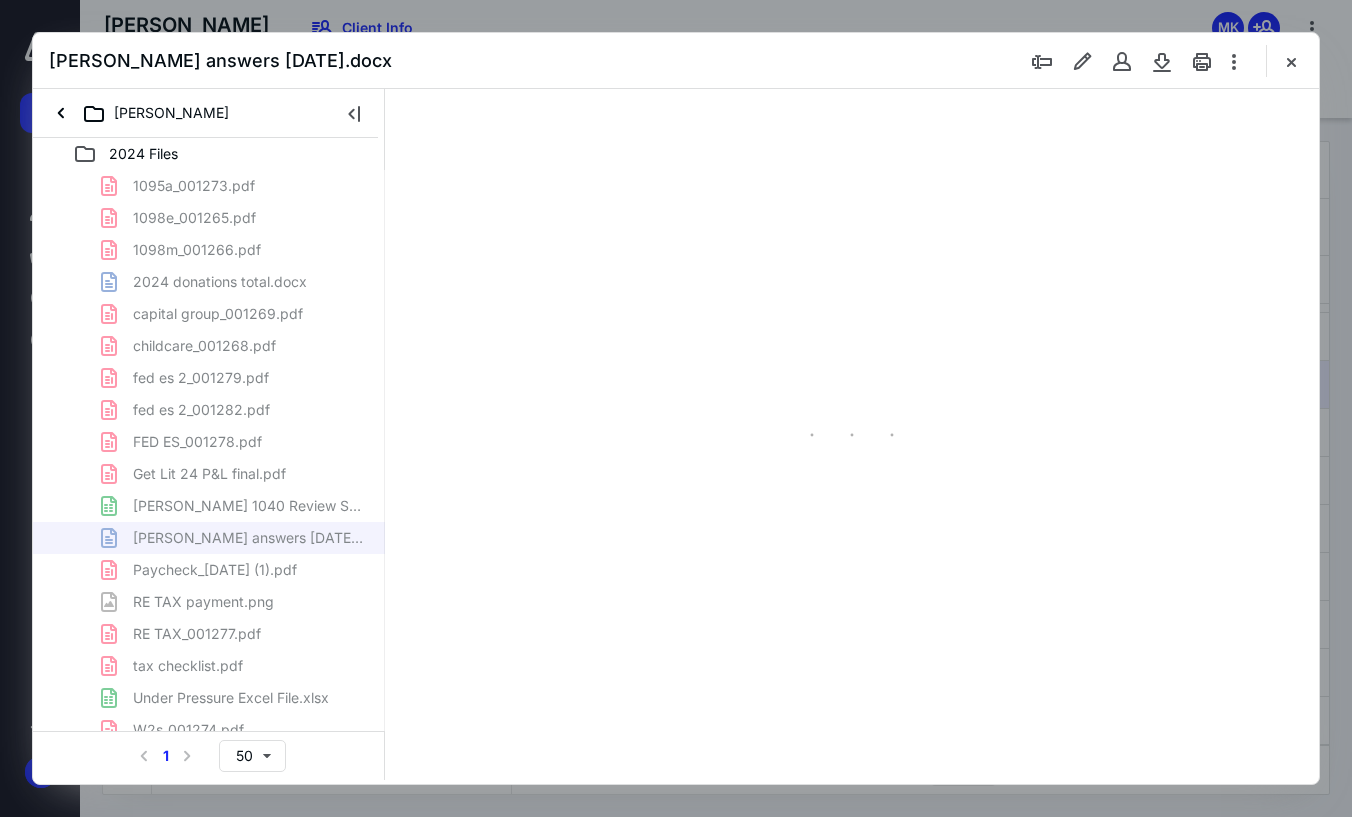 scroll, scrollTop: 0, scrollLeft: 0, axis: both 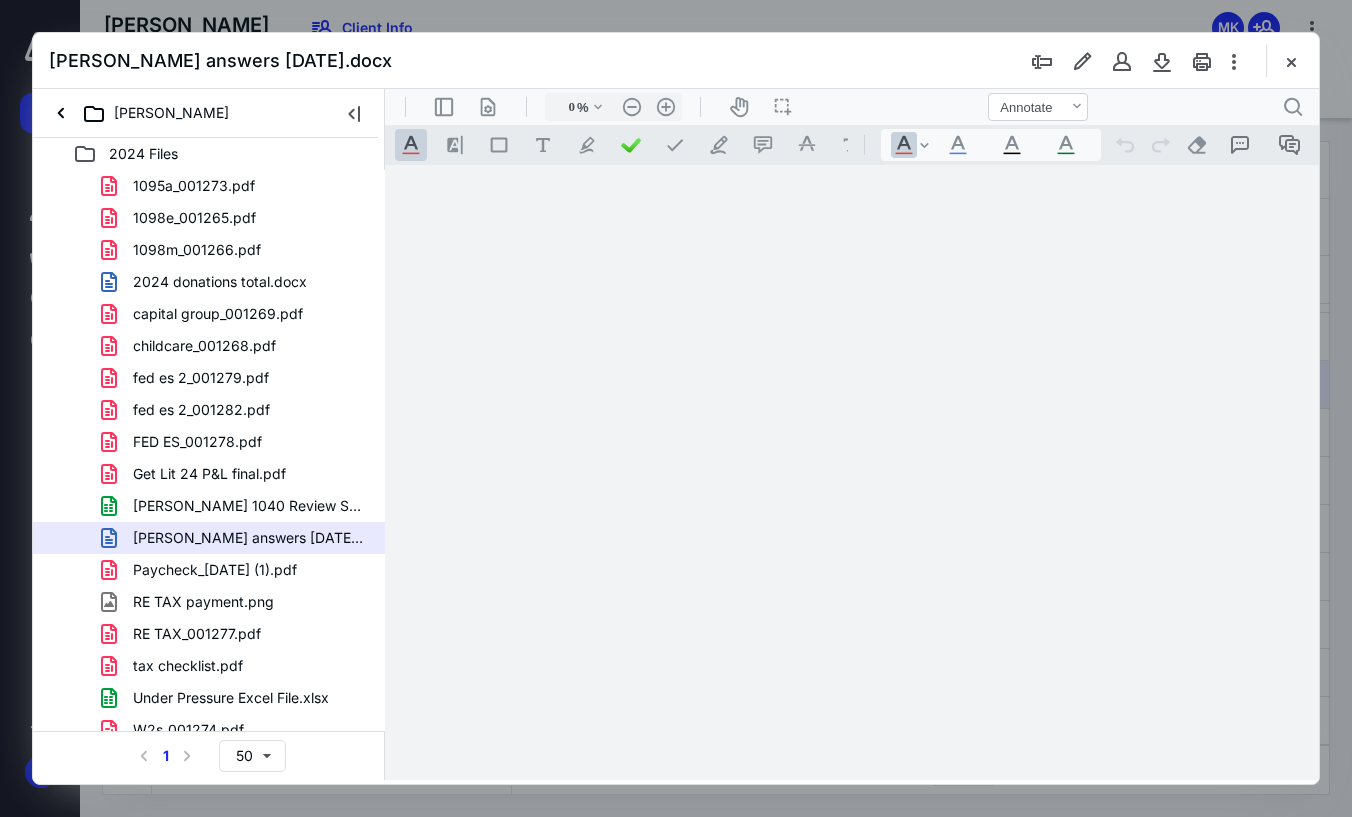 type on "77" 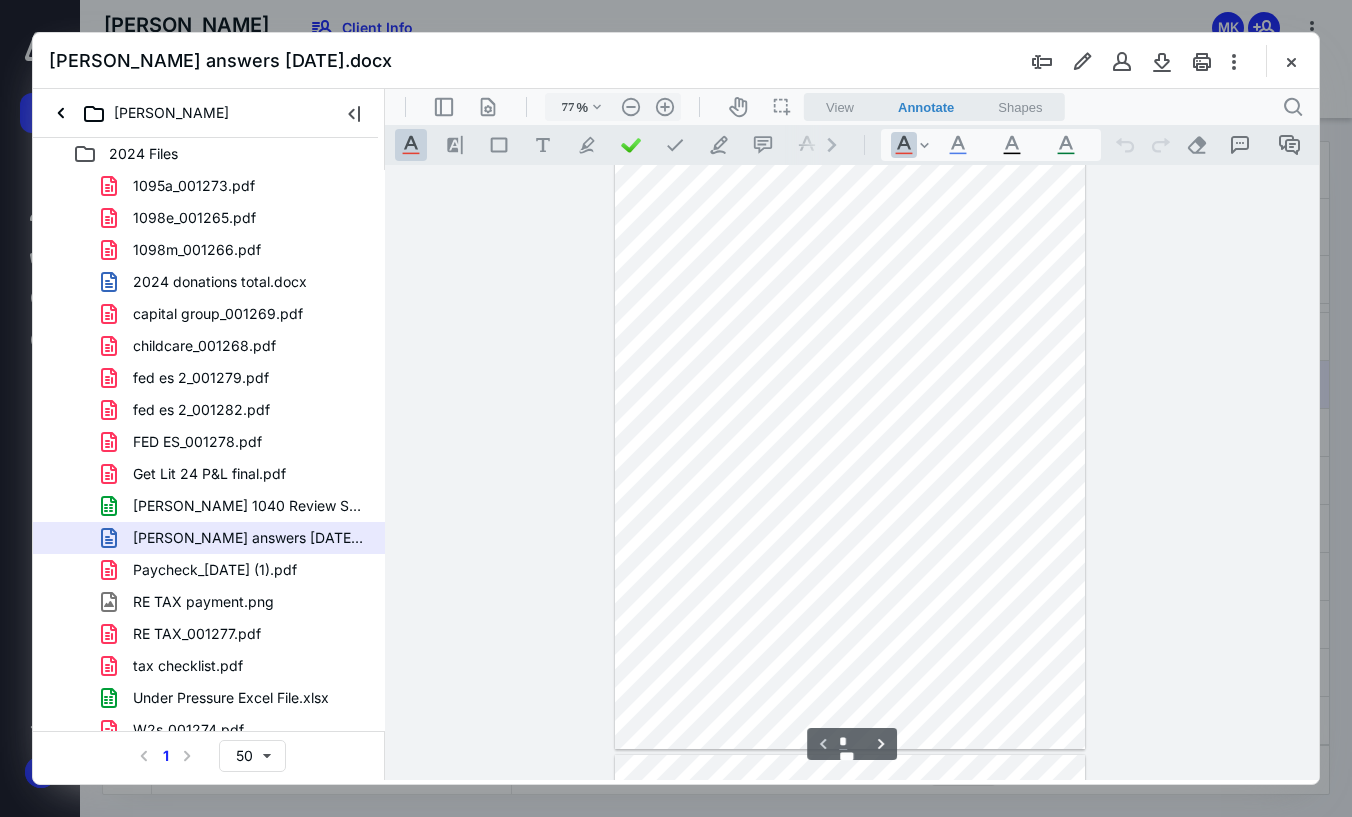 scroll, scrollTop: 0, scrollLeft: 0, axis: both 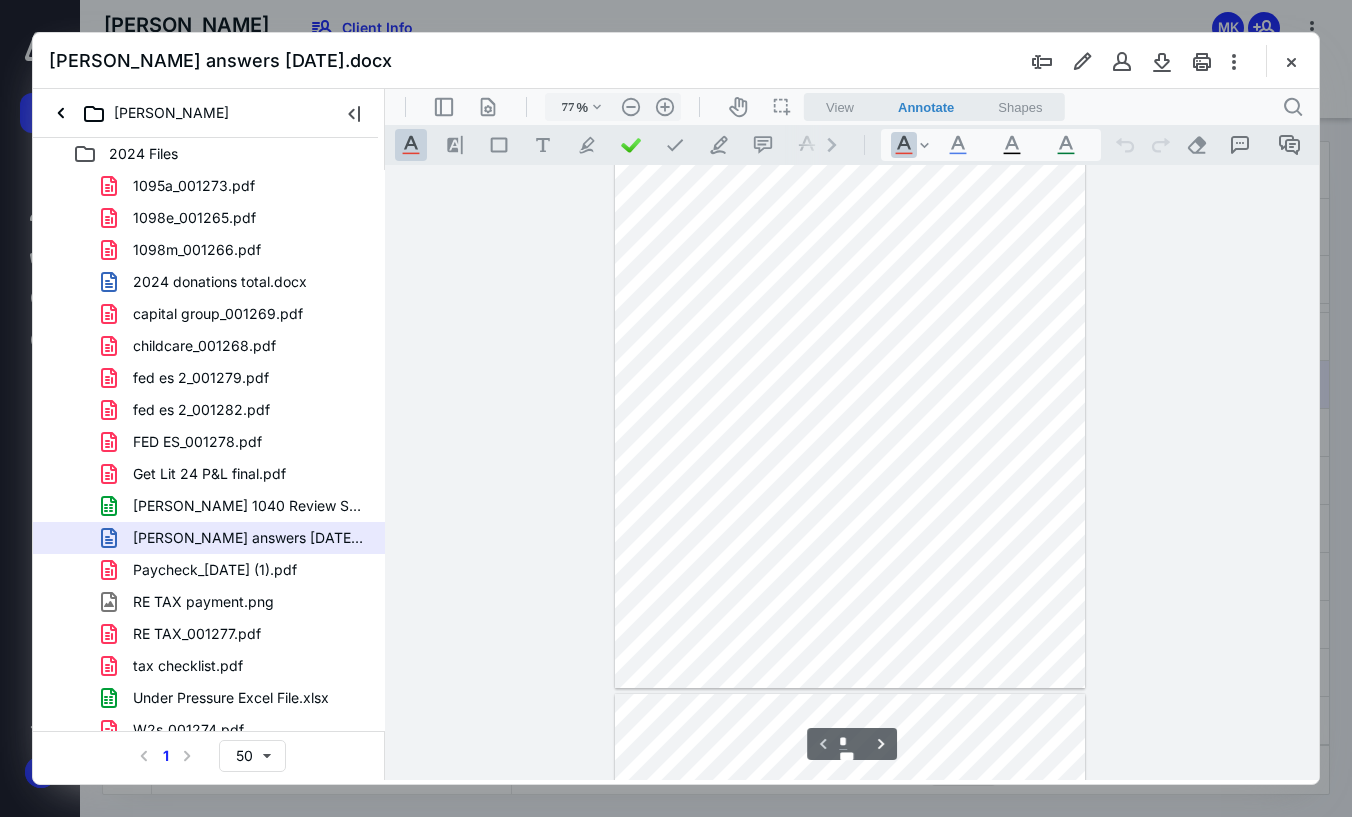 type on "*" 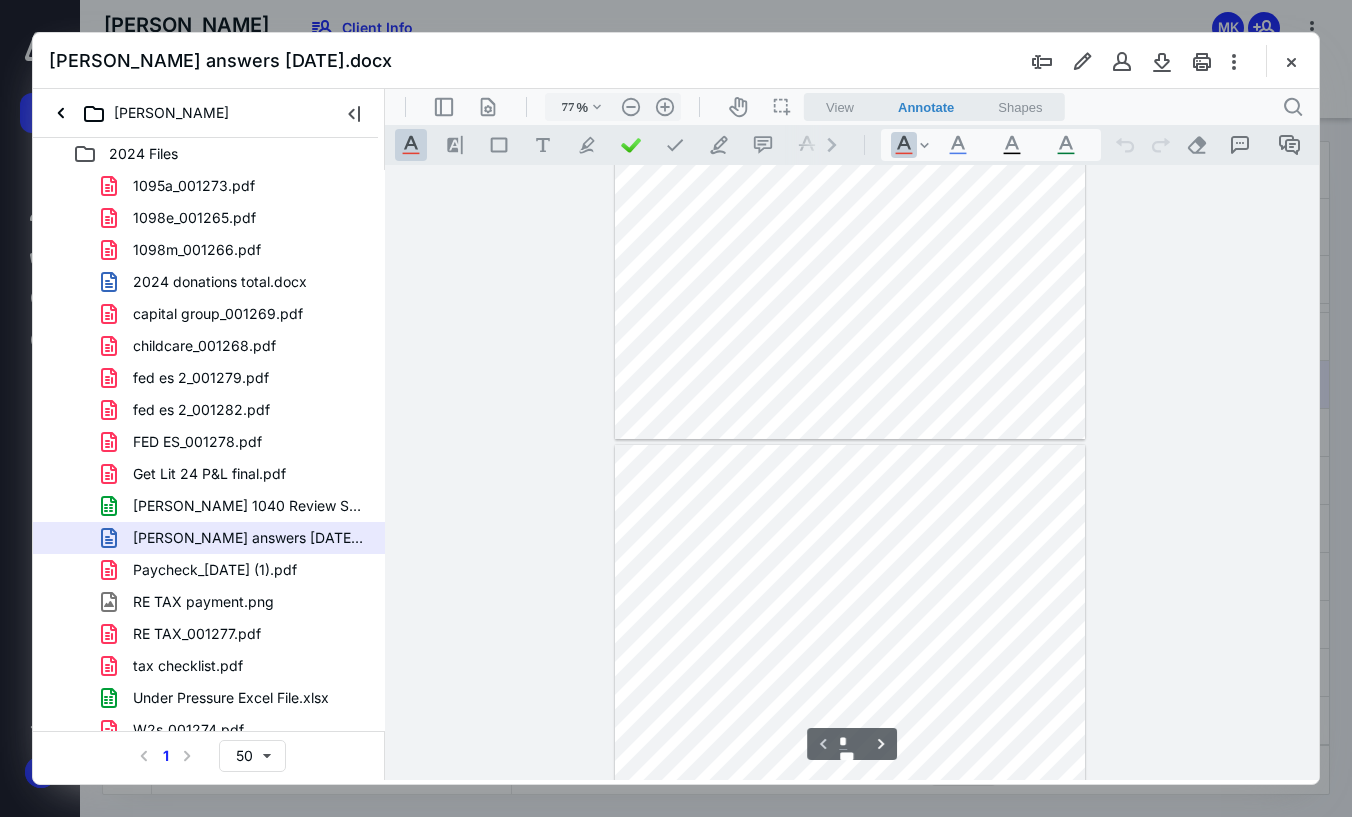 scroll, scrollTop: 400, scrollLeft: 0, axis: vertical 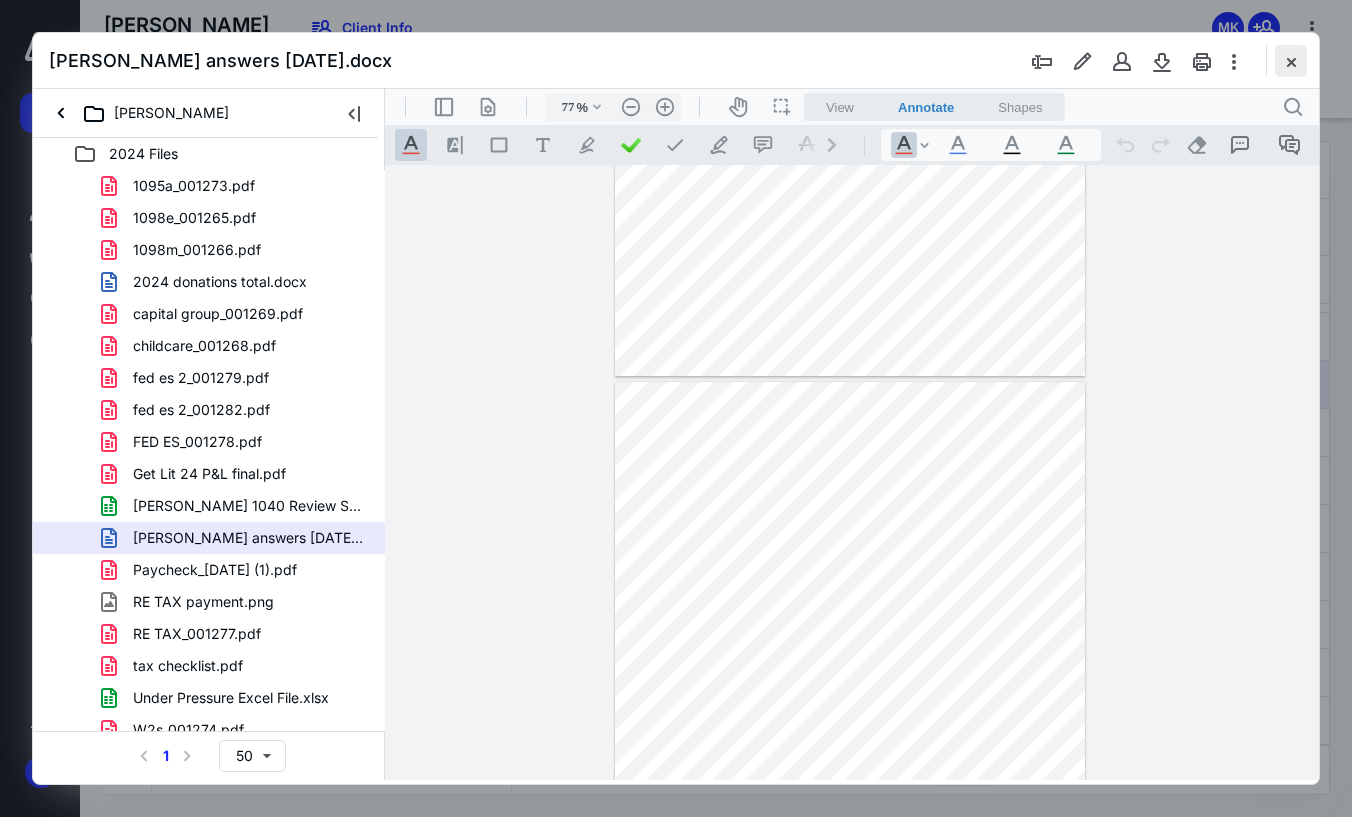 click at bounding box center (1291, 61) 